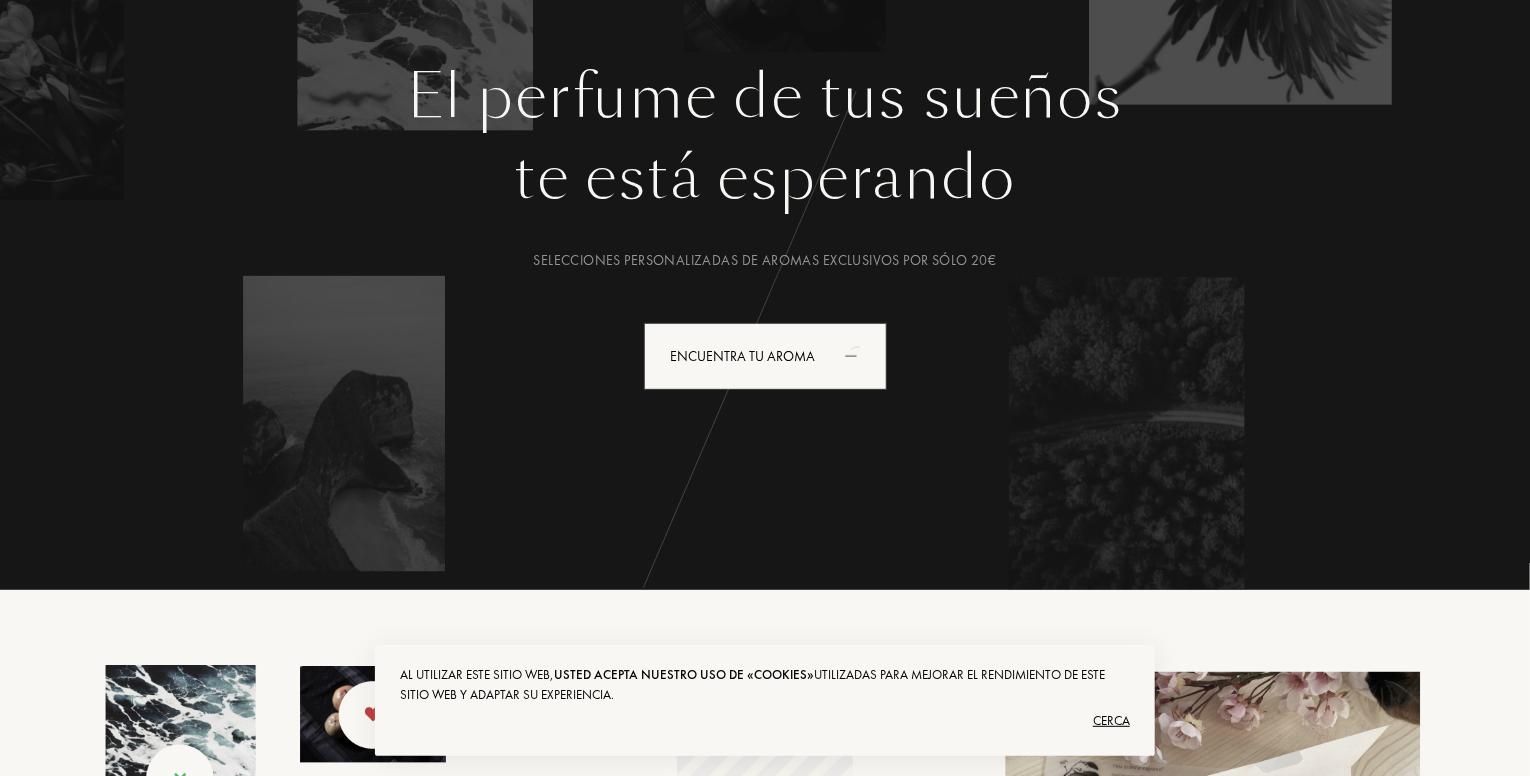 scroll, scrollTop: 0, scrollLeft: 0, axis: both 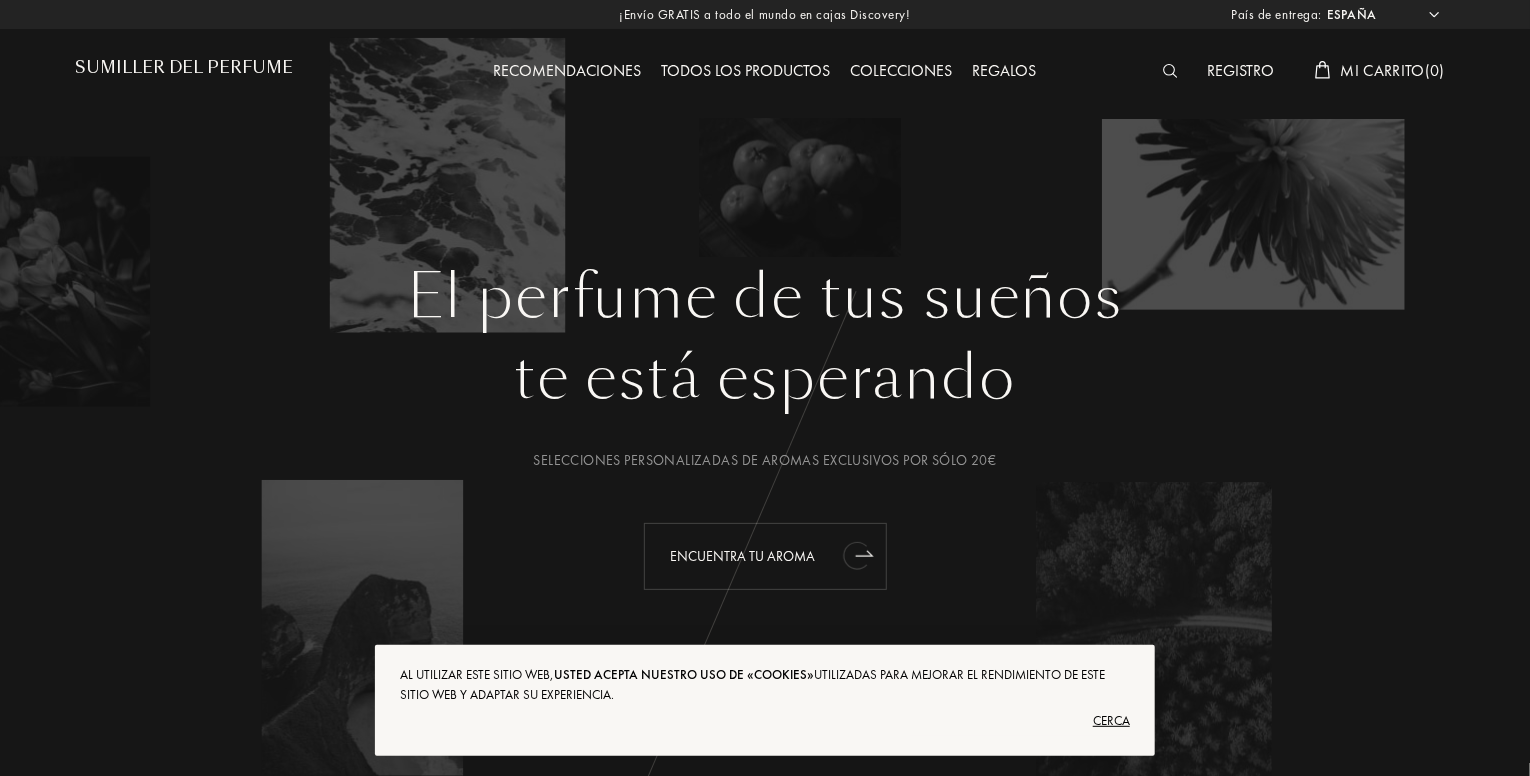 click on "Encuentra tu aroma" at bounding box center (743, 556) 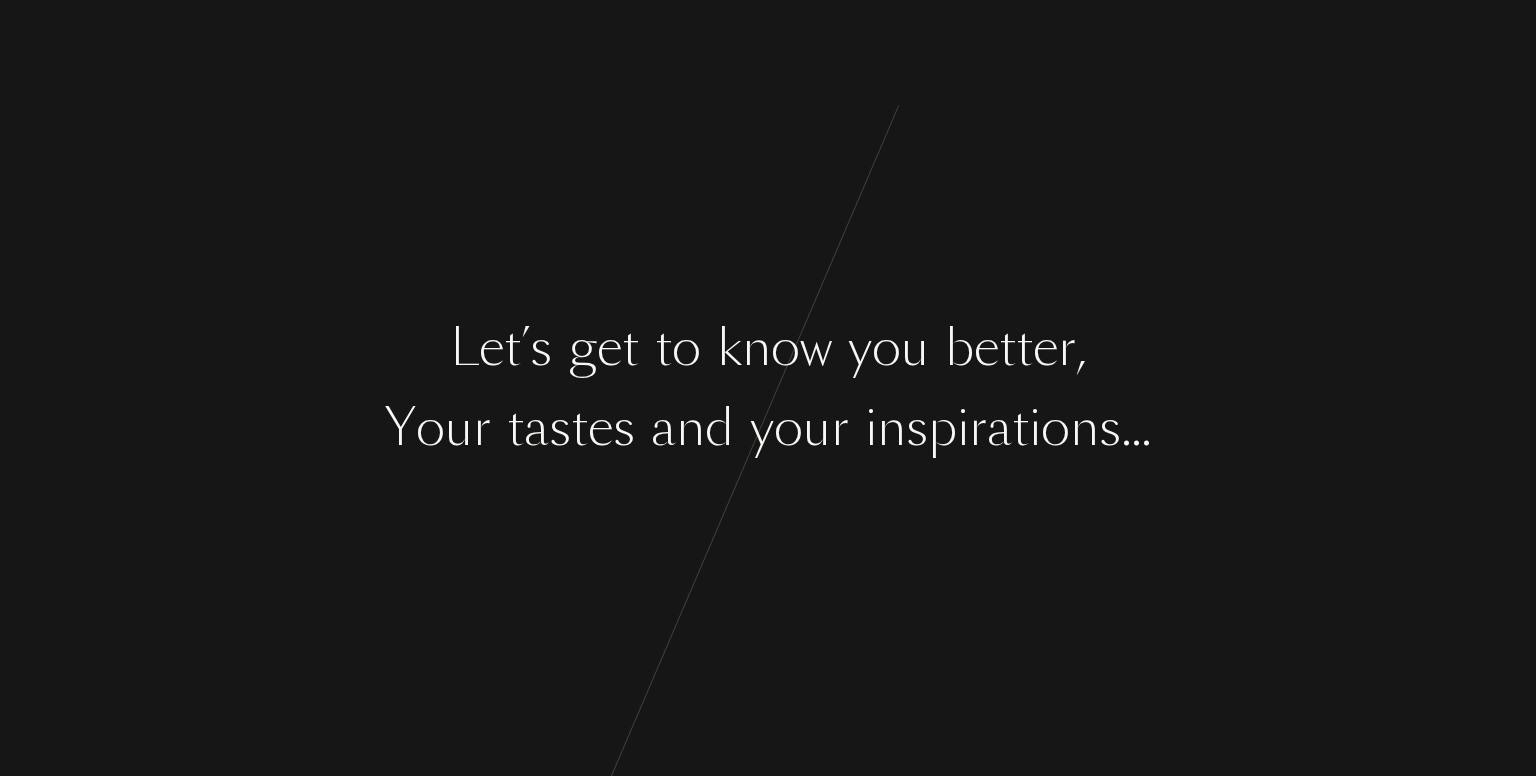 scroll, scrollTop: 0, scrollLeft: 0, axis: both 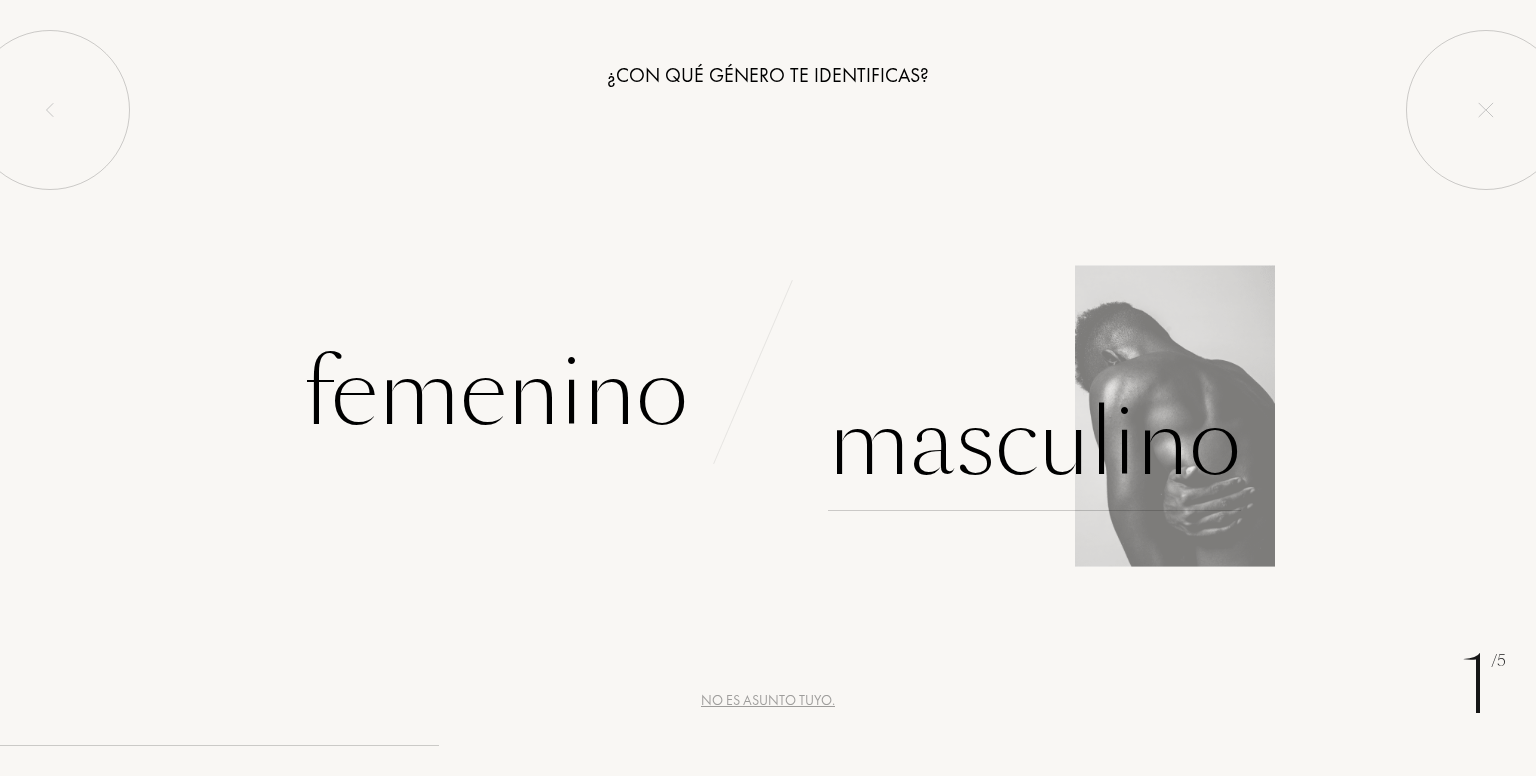 click on "Masculino" at bounding box center (1034, 443) 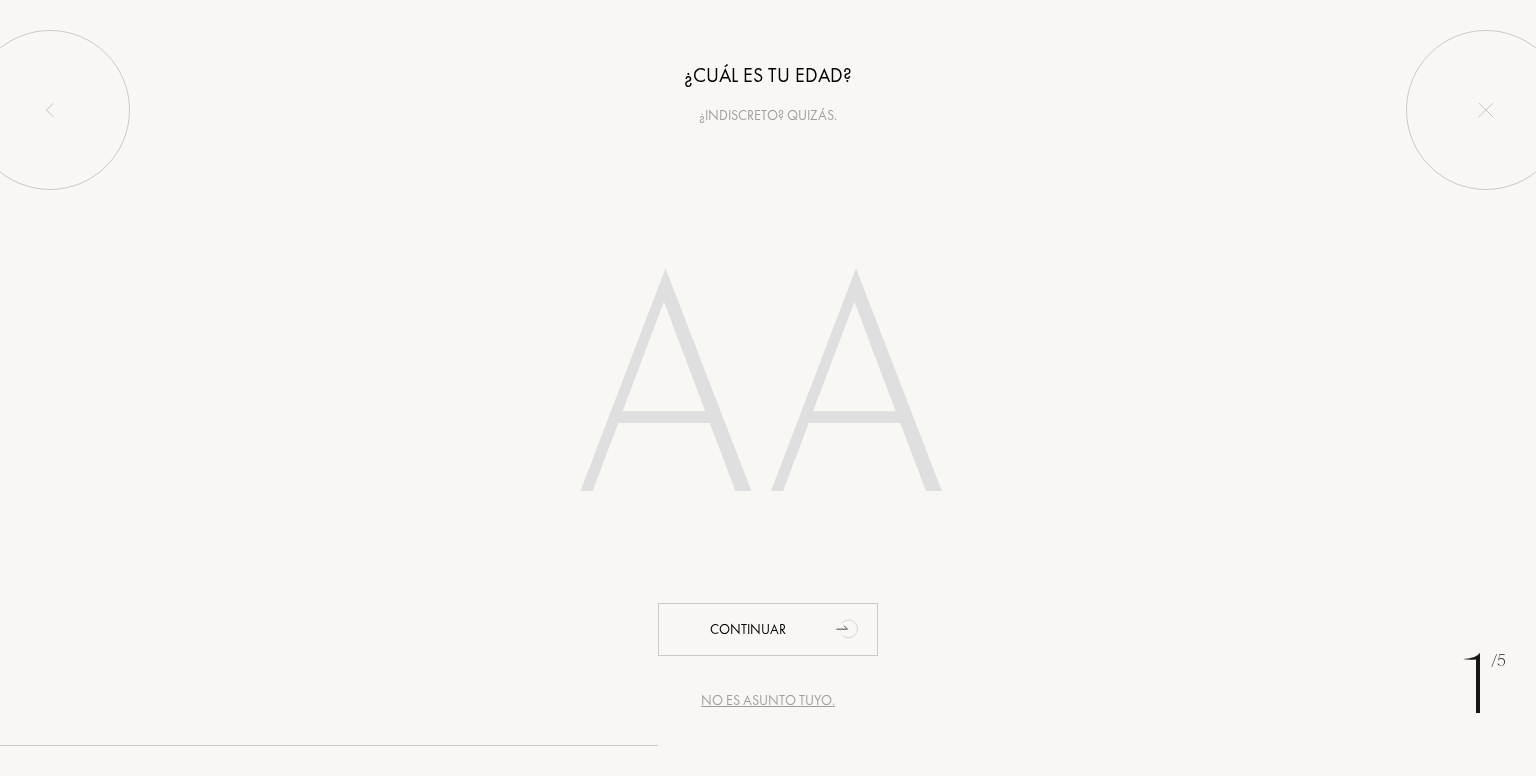 click at bounding box center (768, 398) 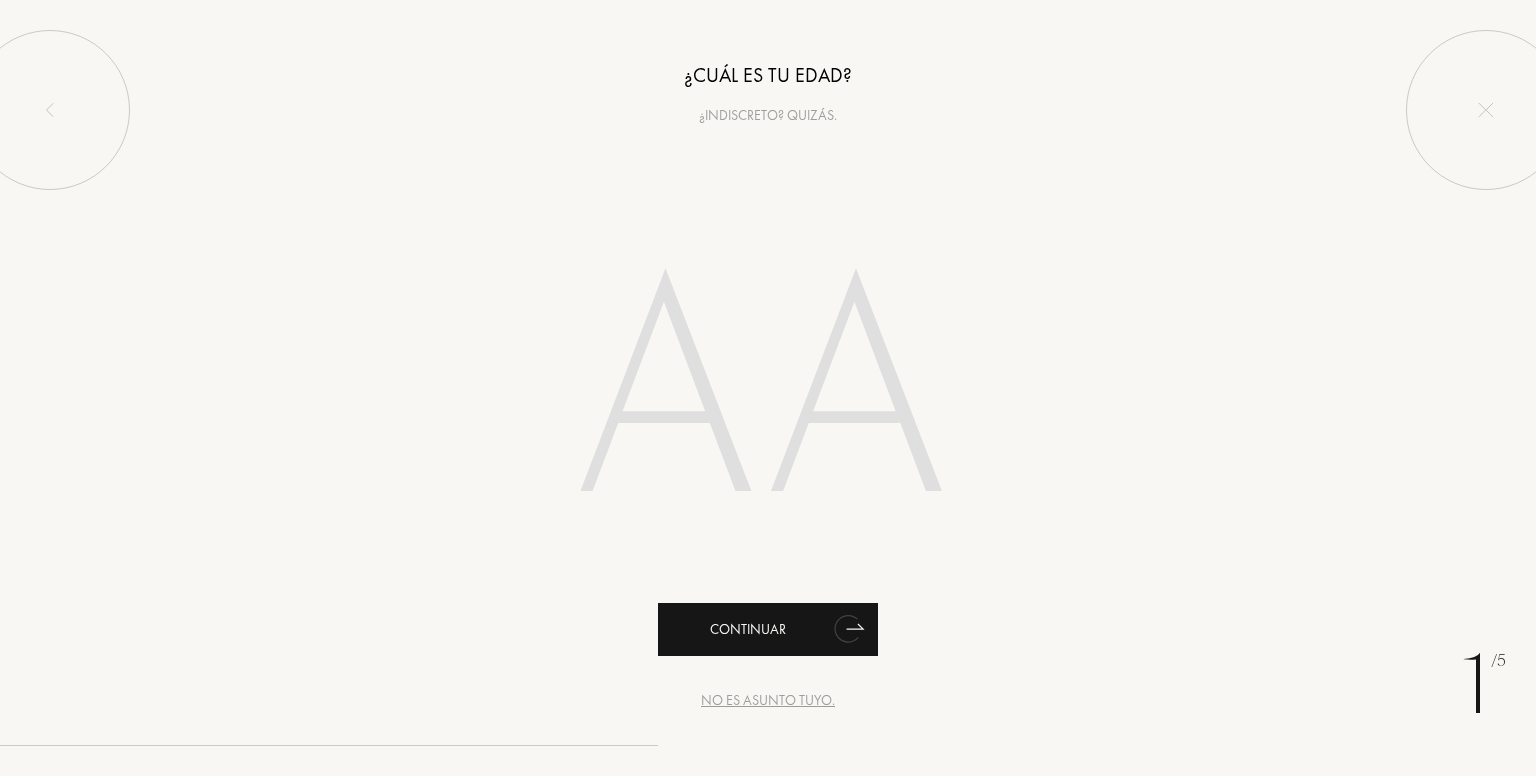 type on "39" 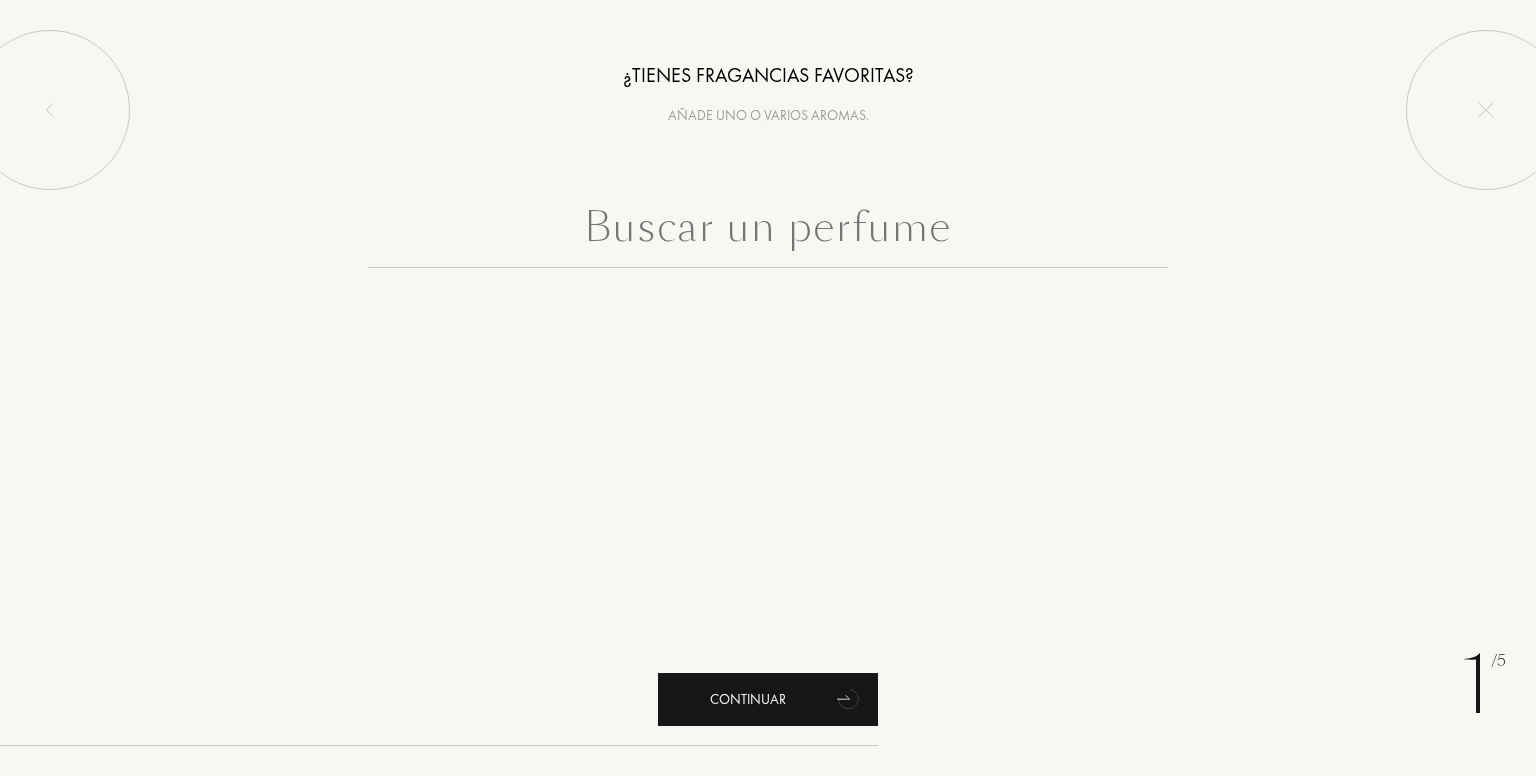 click on "Continuar" at bounding box center [768, 699] 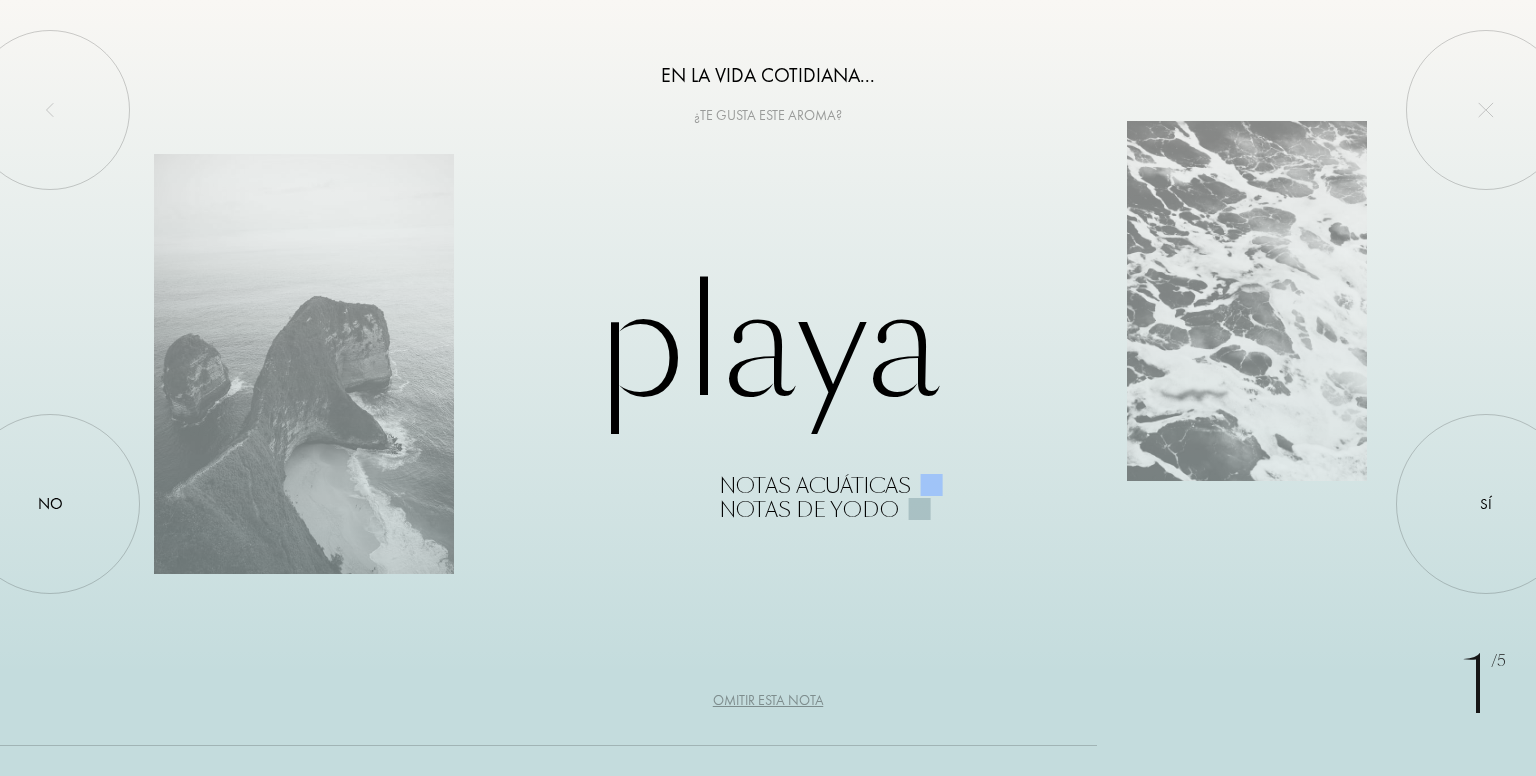 click on "Omitir esta nota" at bounding box center [768, 700] 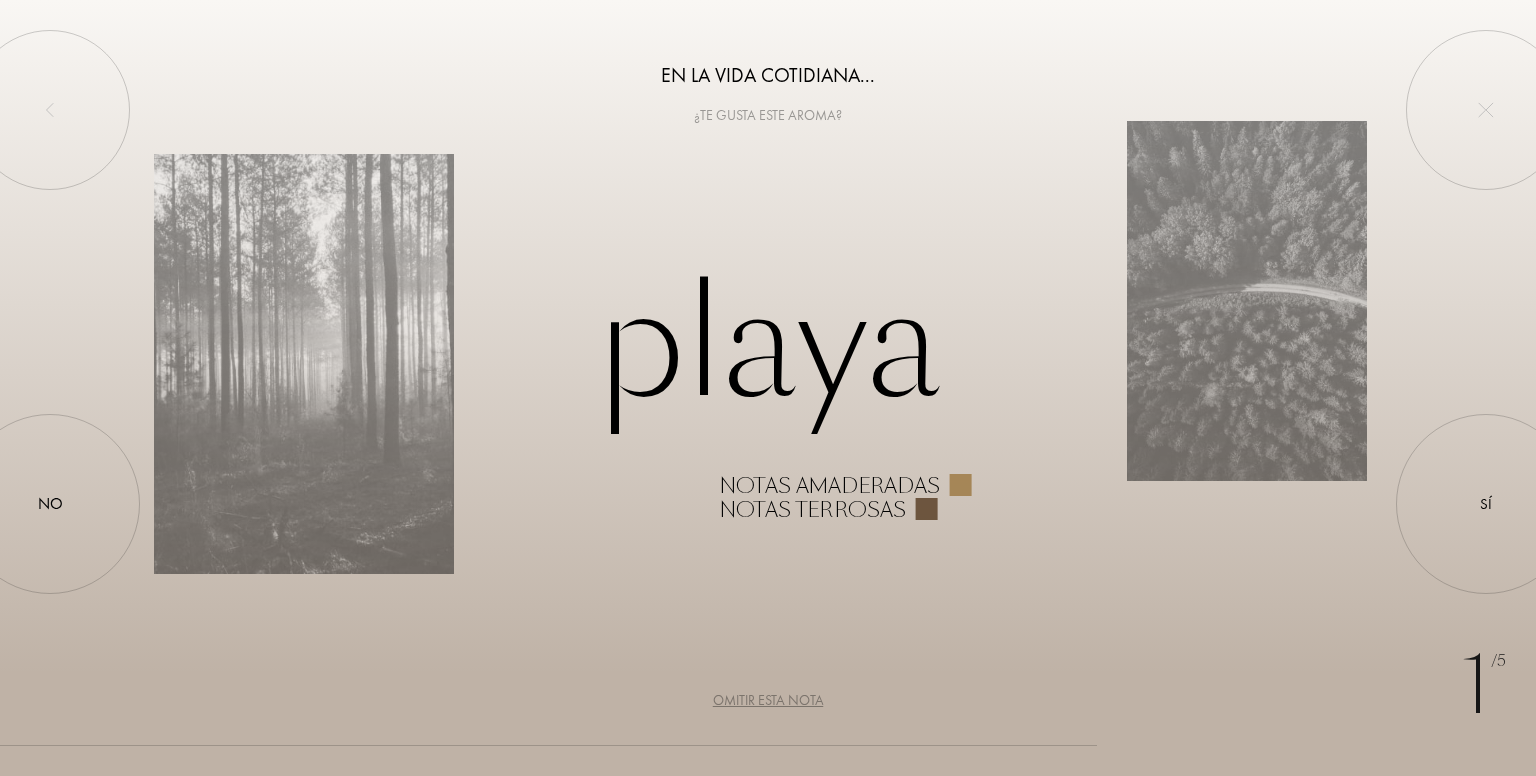 click on "Omitir esta nota" at bounding box center [768, 700] 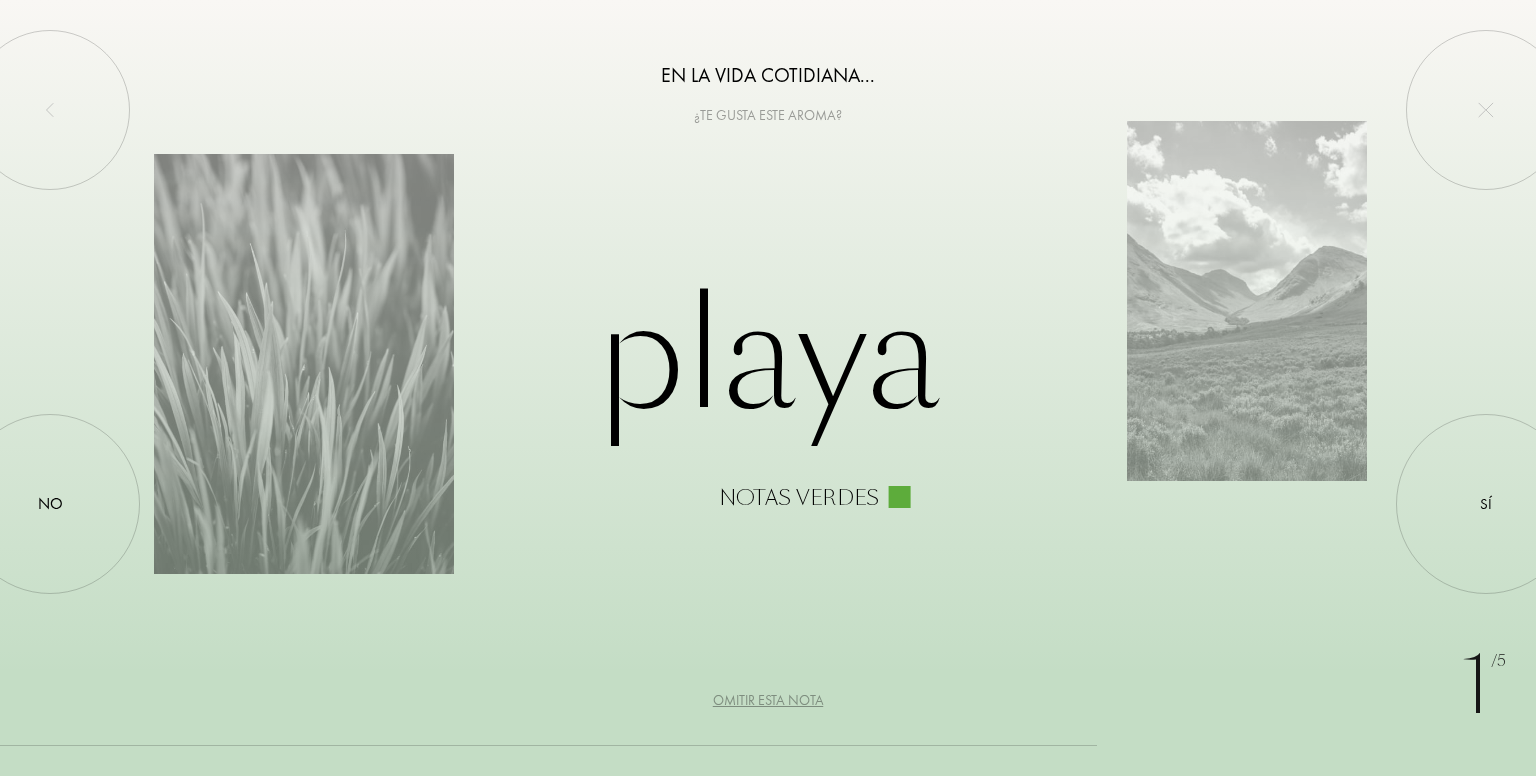 click on "Omitir esta nota" at bounding box center [768, 700] 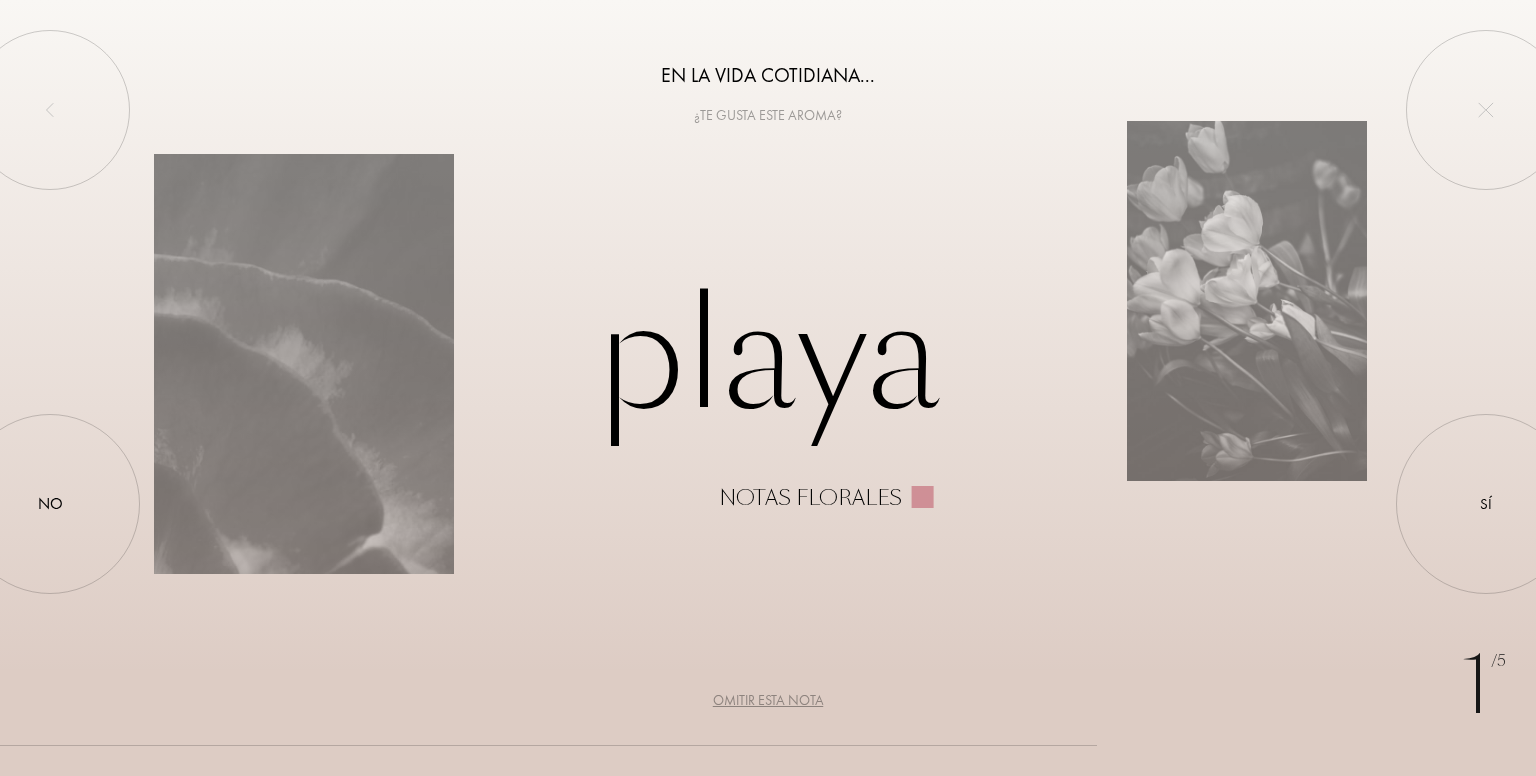 click on "Omitir esta nota" at bounding box center [768, 700] 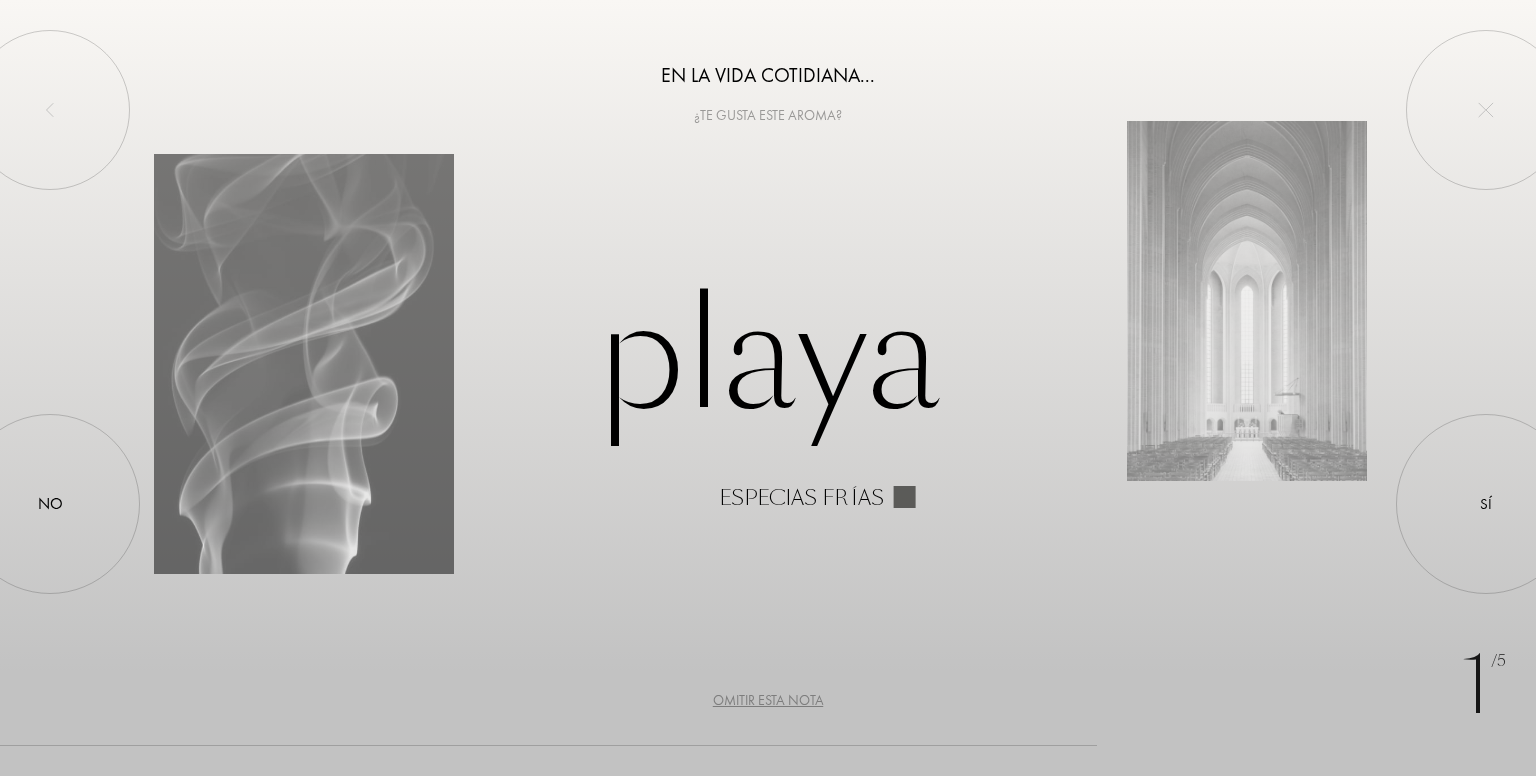 click on "Omitir esta nota" at bounding box center [768, 700] 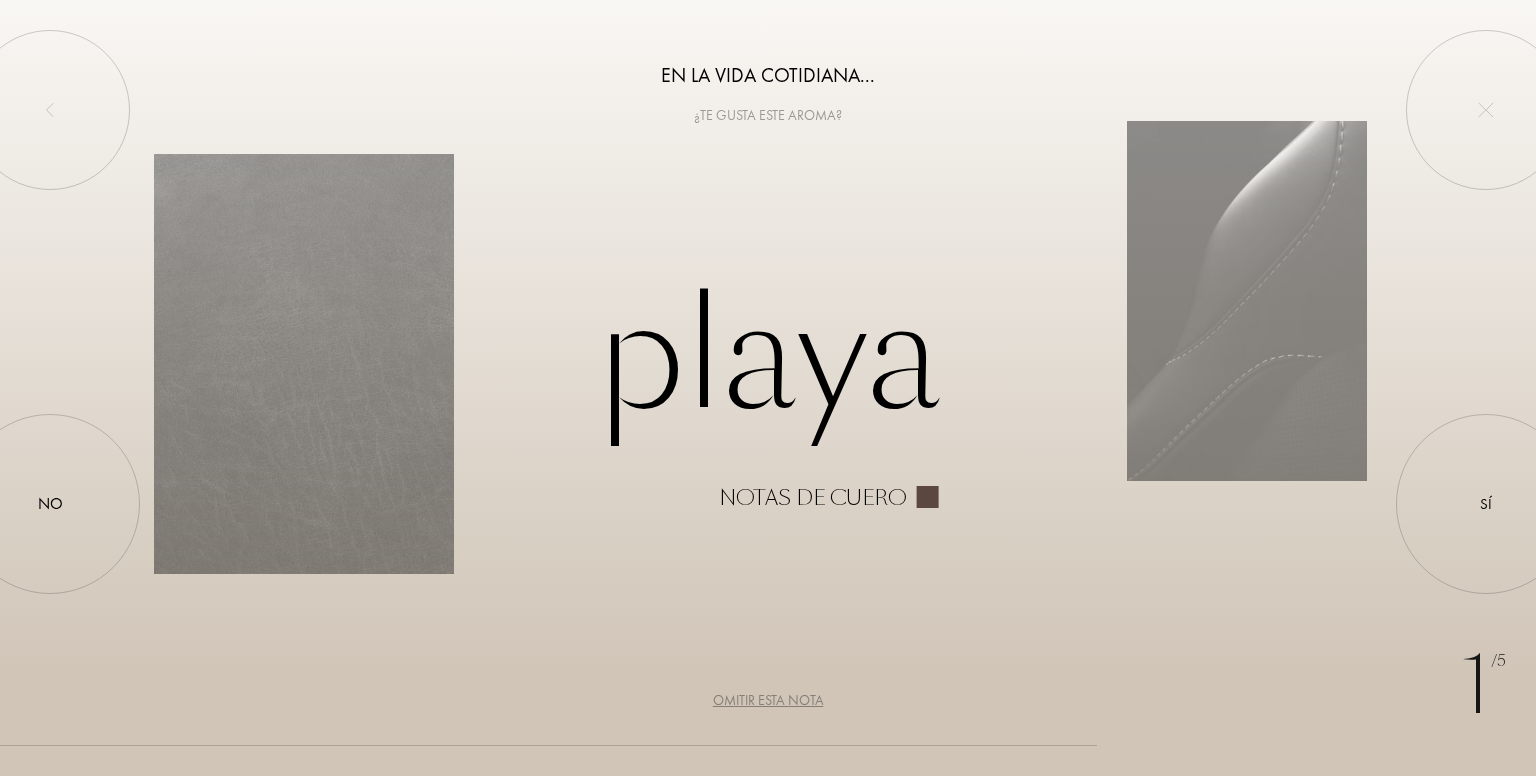 click on "Omitir esta nota" at bounding box center [768, 700] 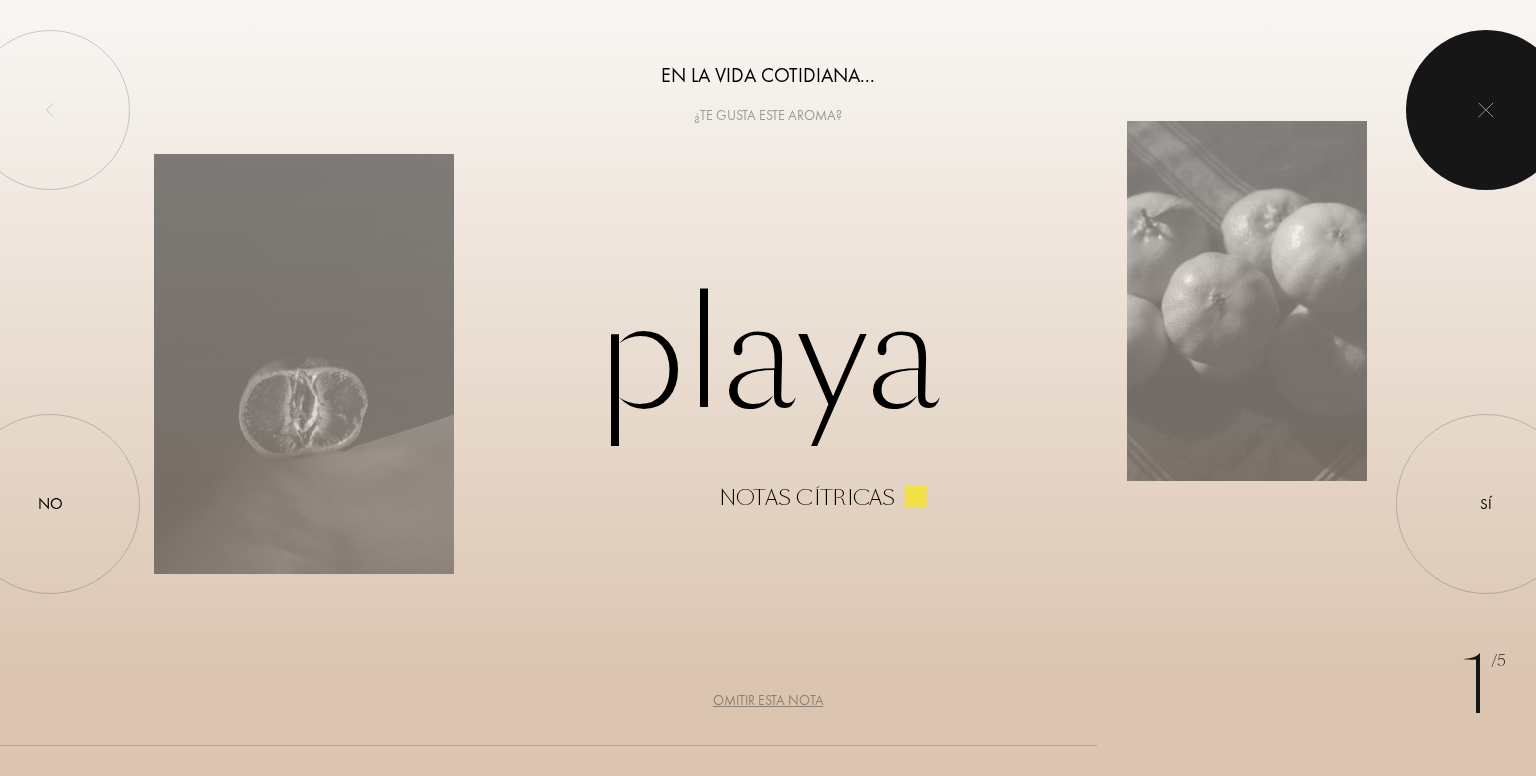 click at bounding box center [1486, 110] 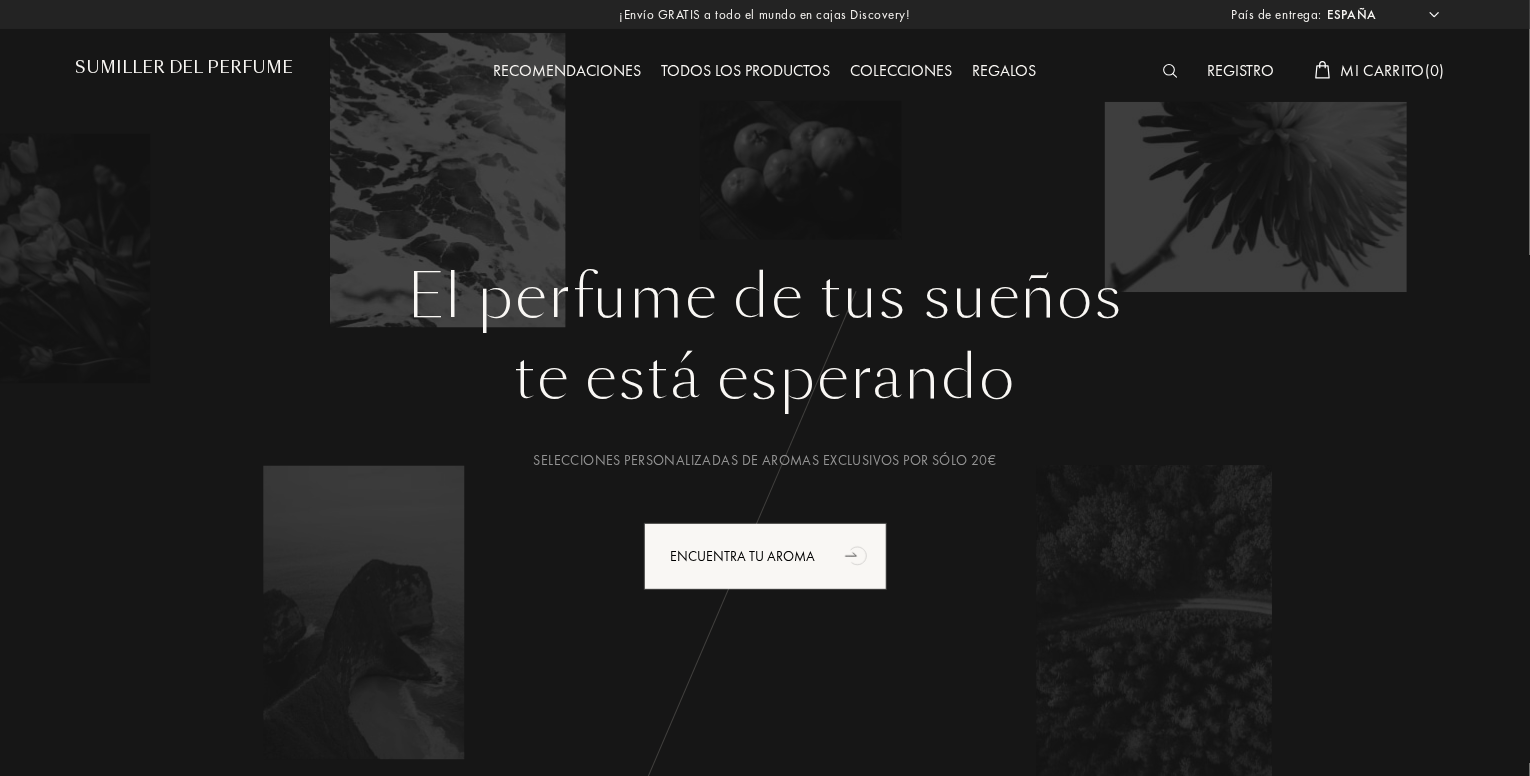 scroll, scrollTop: 0, scrollLeft: 0, axis: both 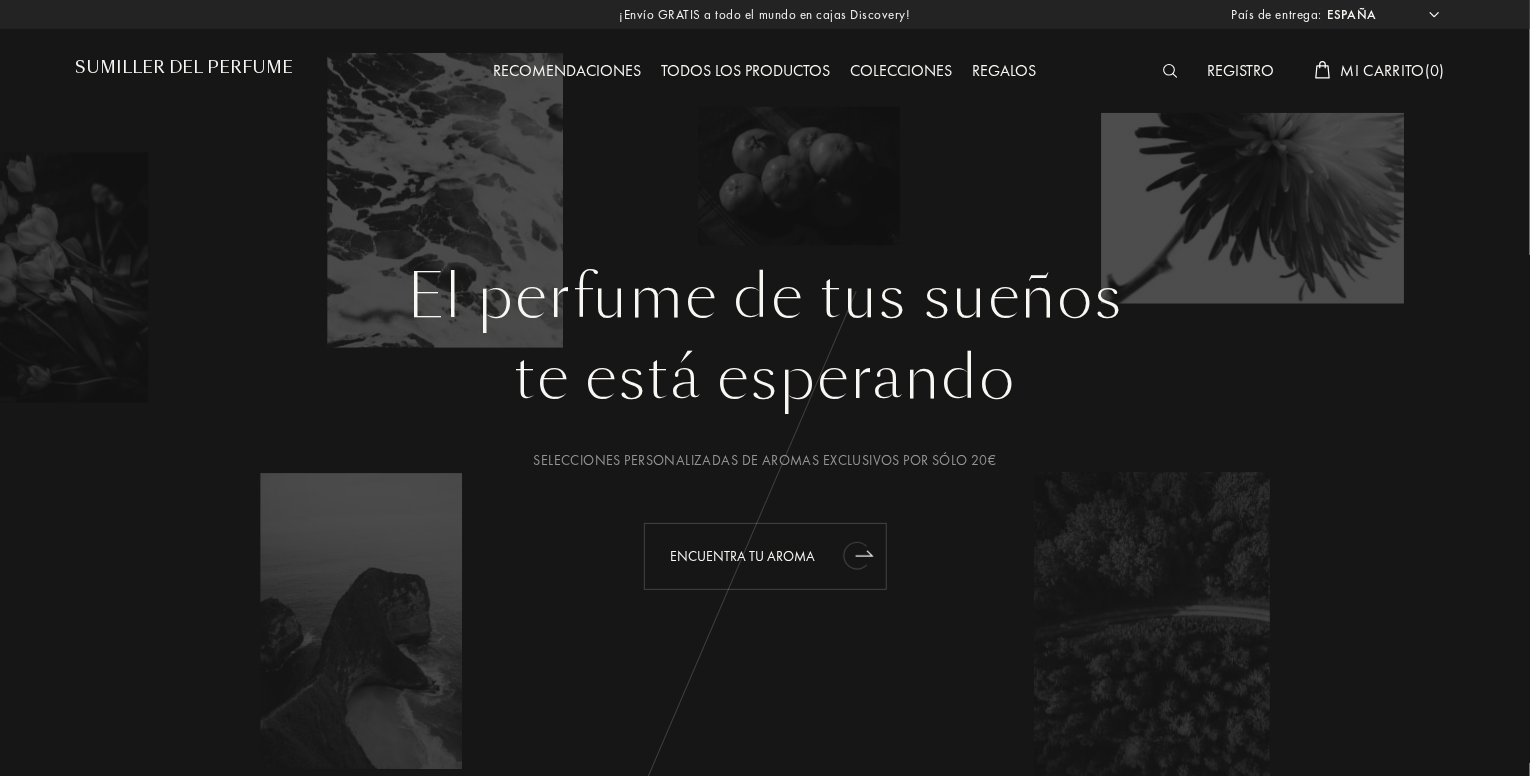 click on "Encuentra tu aroma" at bounding box center (743, 556) 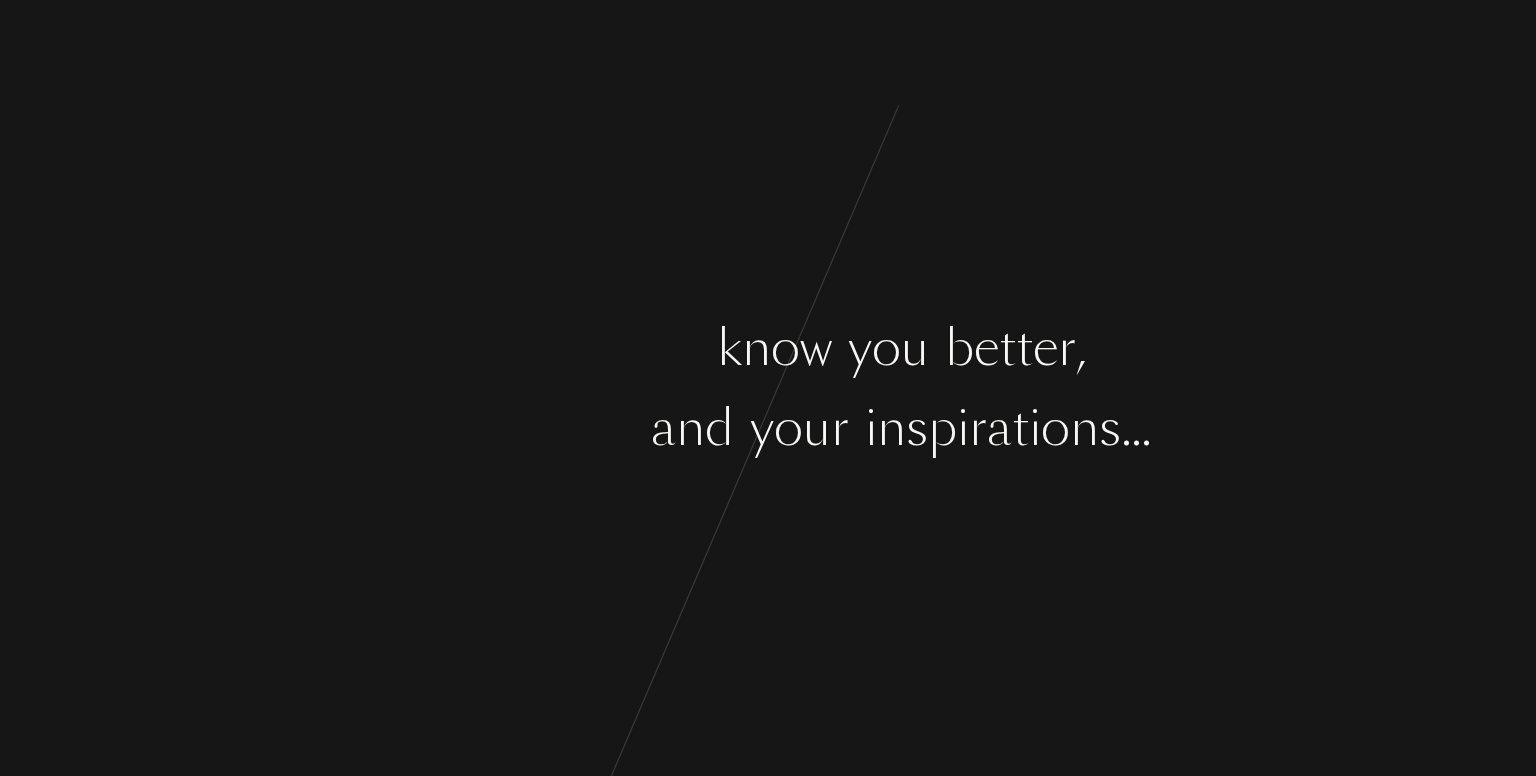 scroll, scrollTop: 0, scrollLeft: 0, axis: both 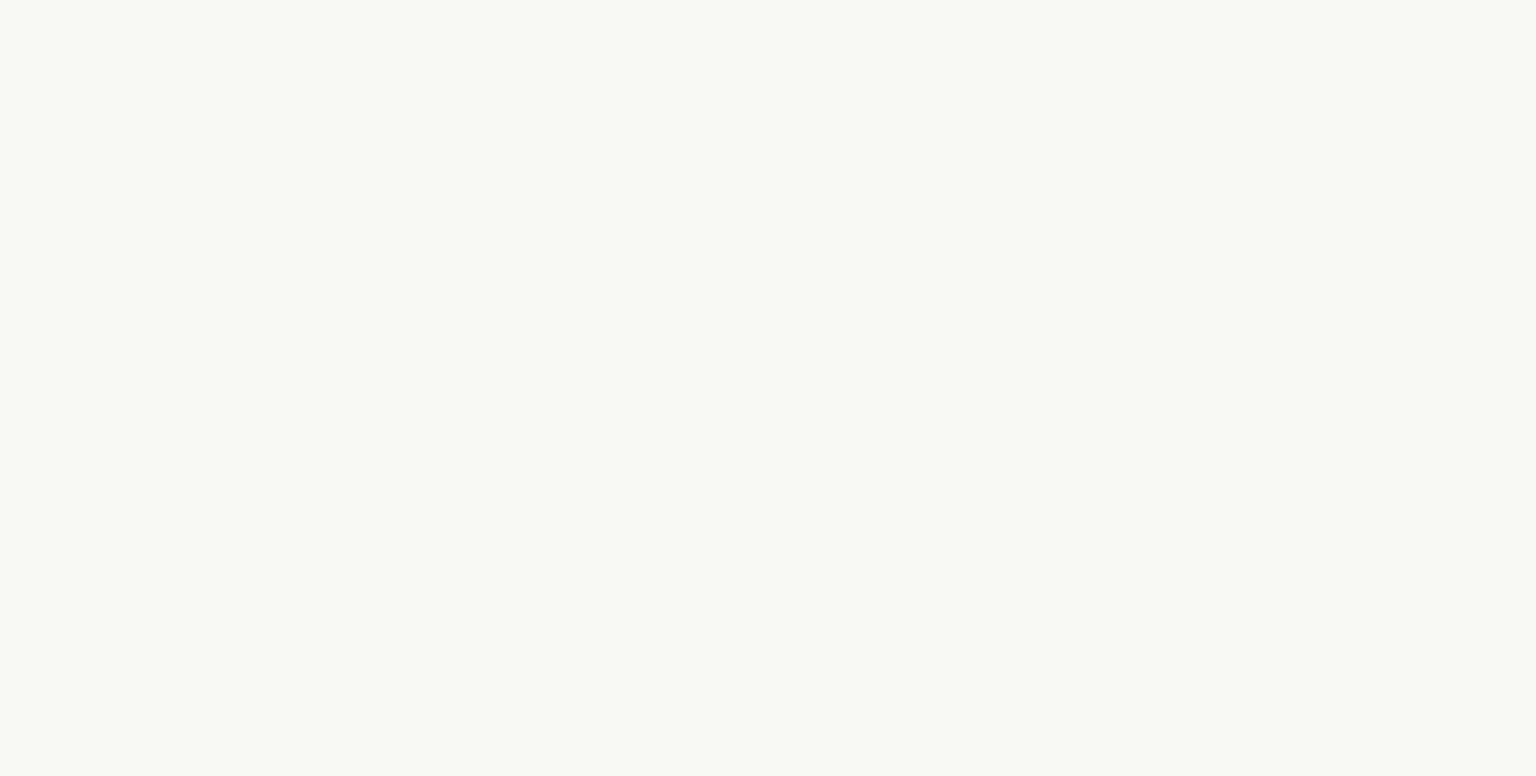 click on "norte" at bounding box center [232, 348] 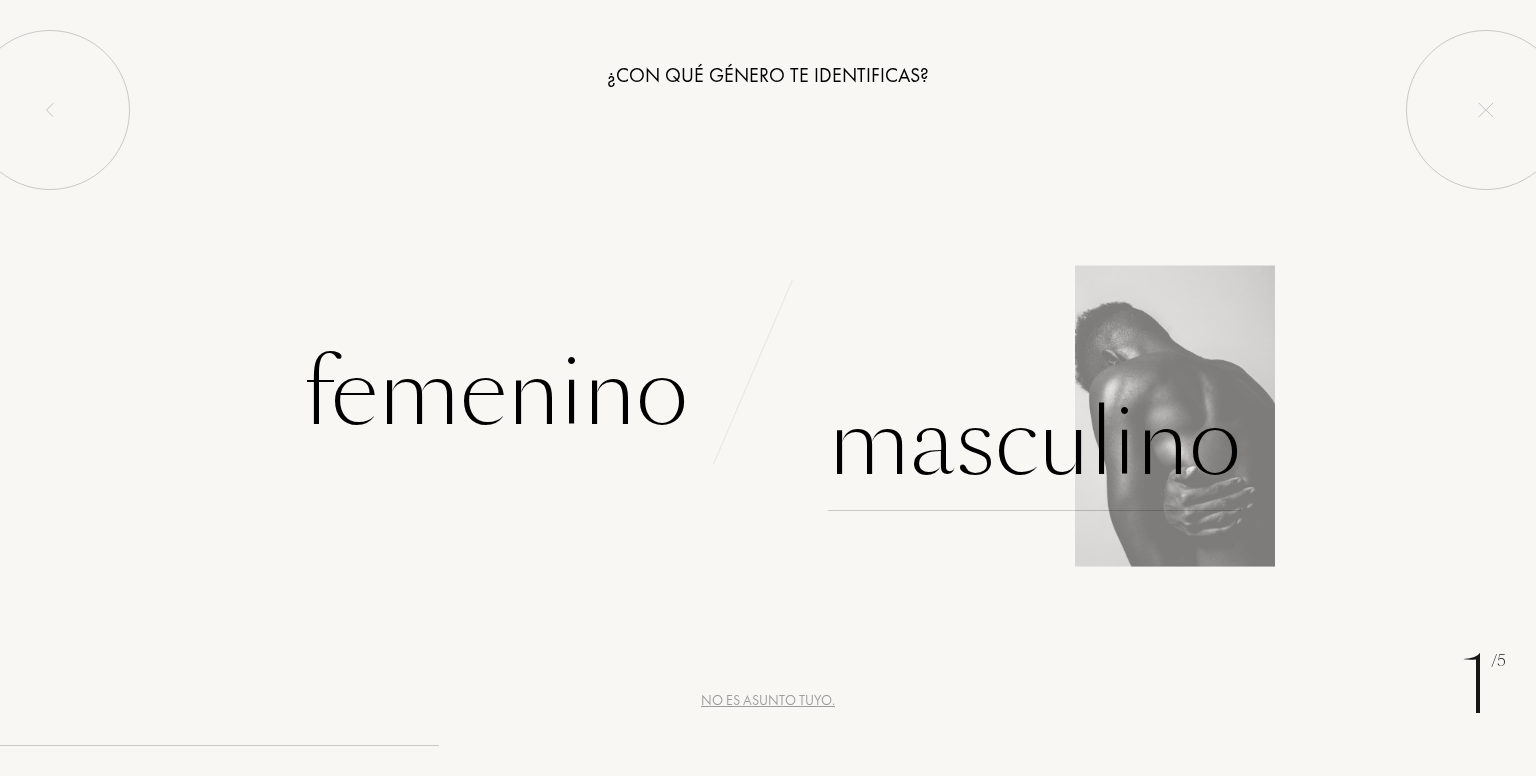 click on "Masculino" at bounding box center (1034, 443) 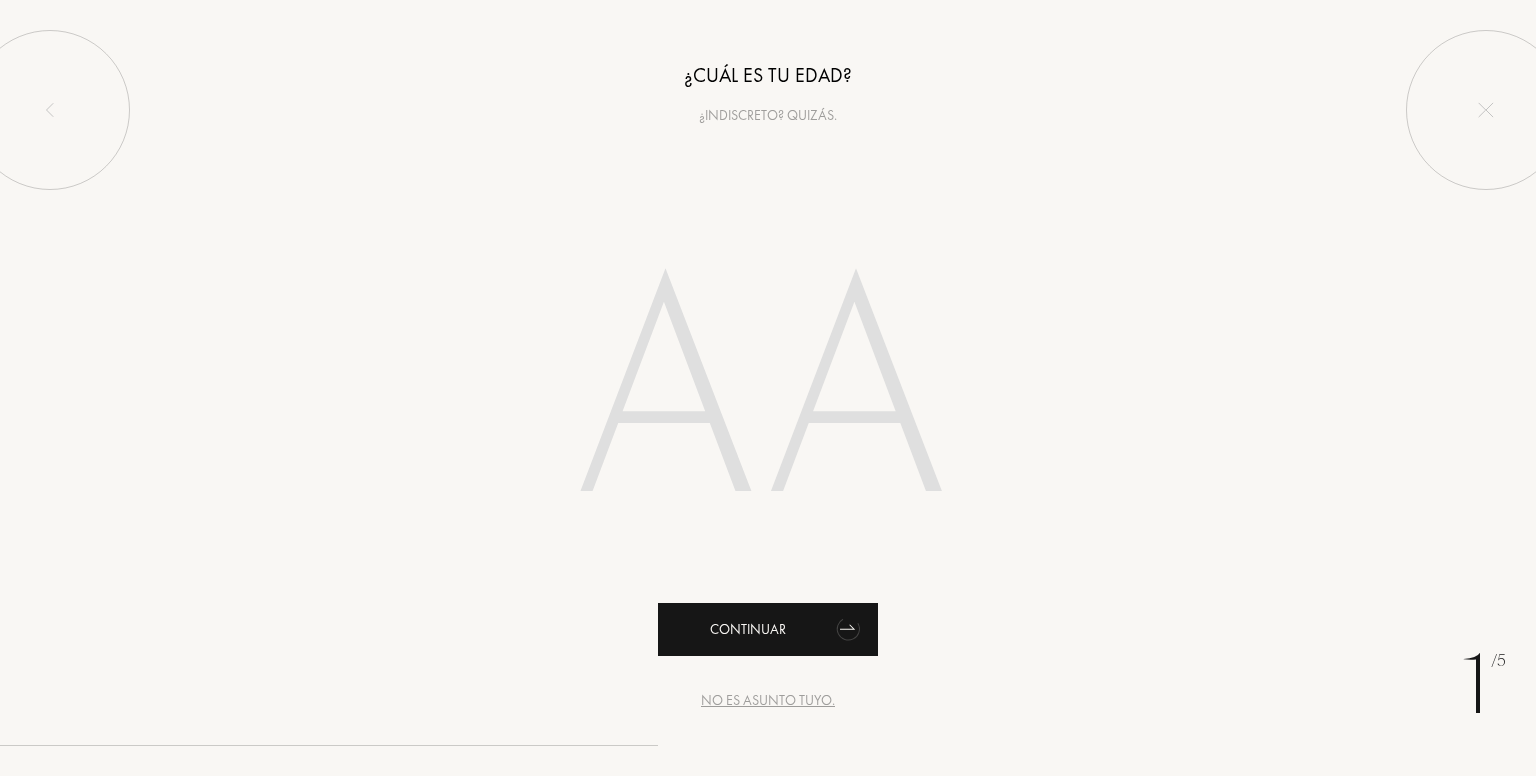 click at bounding box center (849, 628) 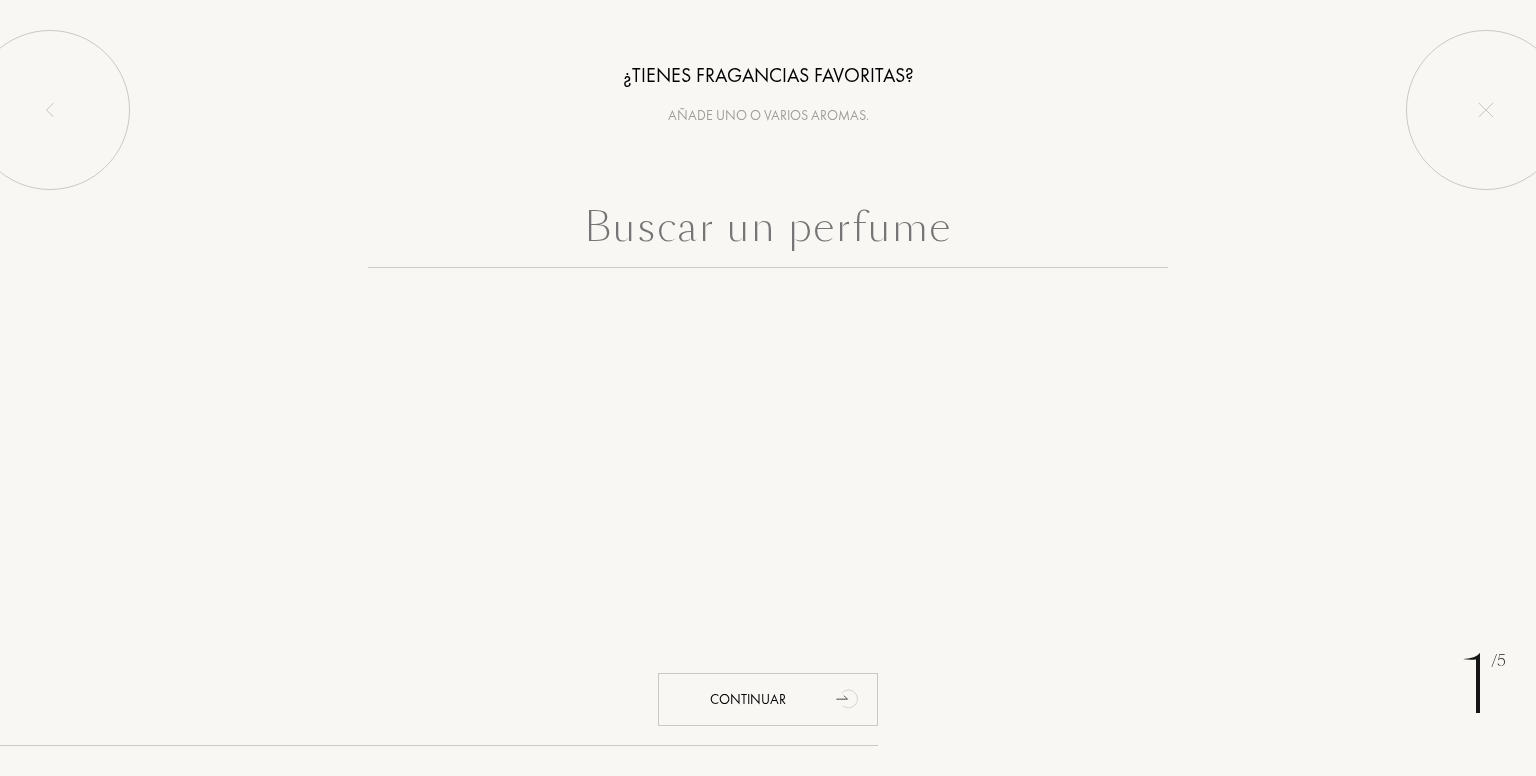 click at bounding box center (768, 232) 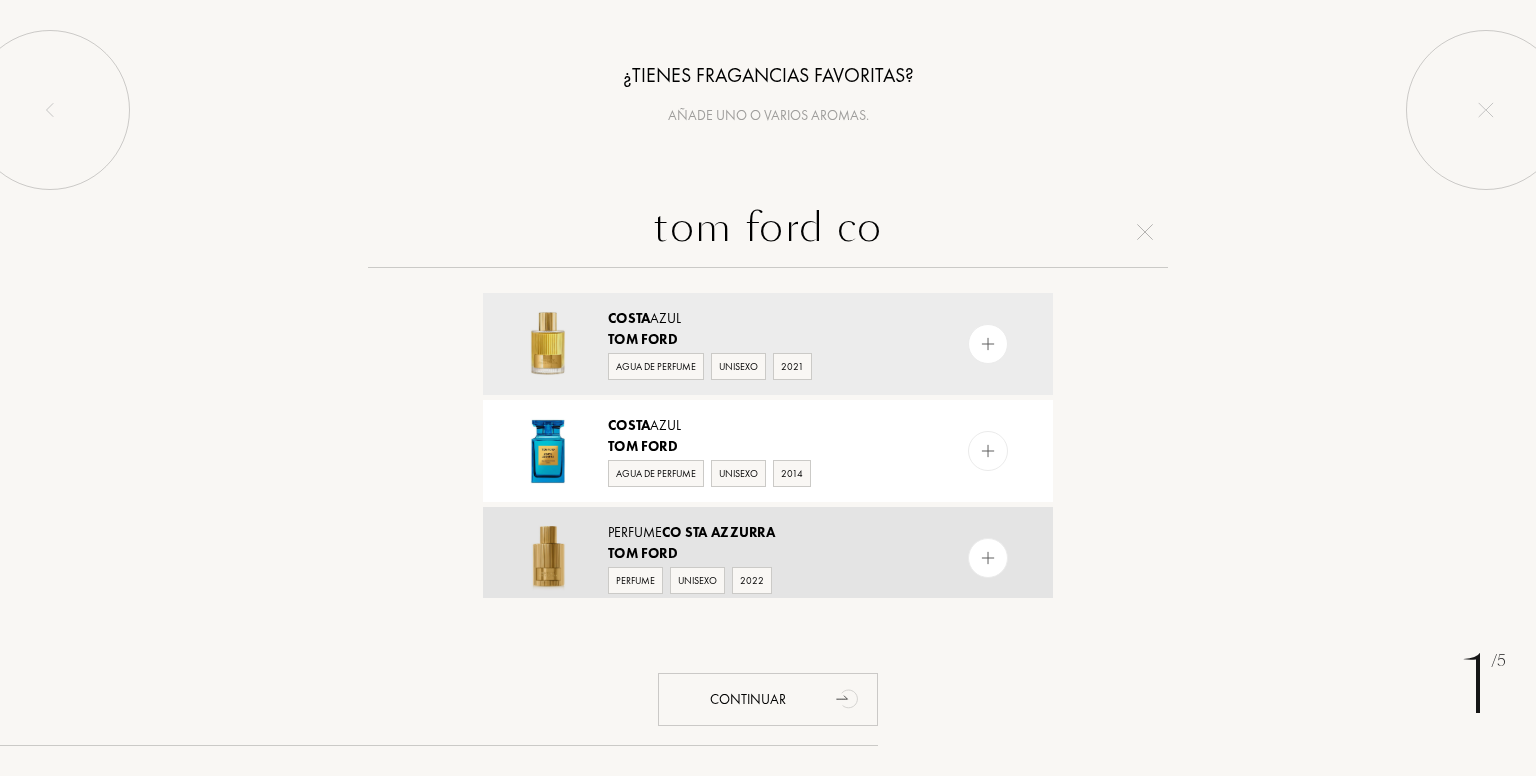 type on "tom ford co" 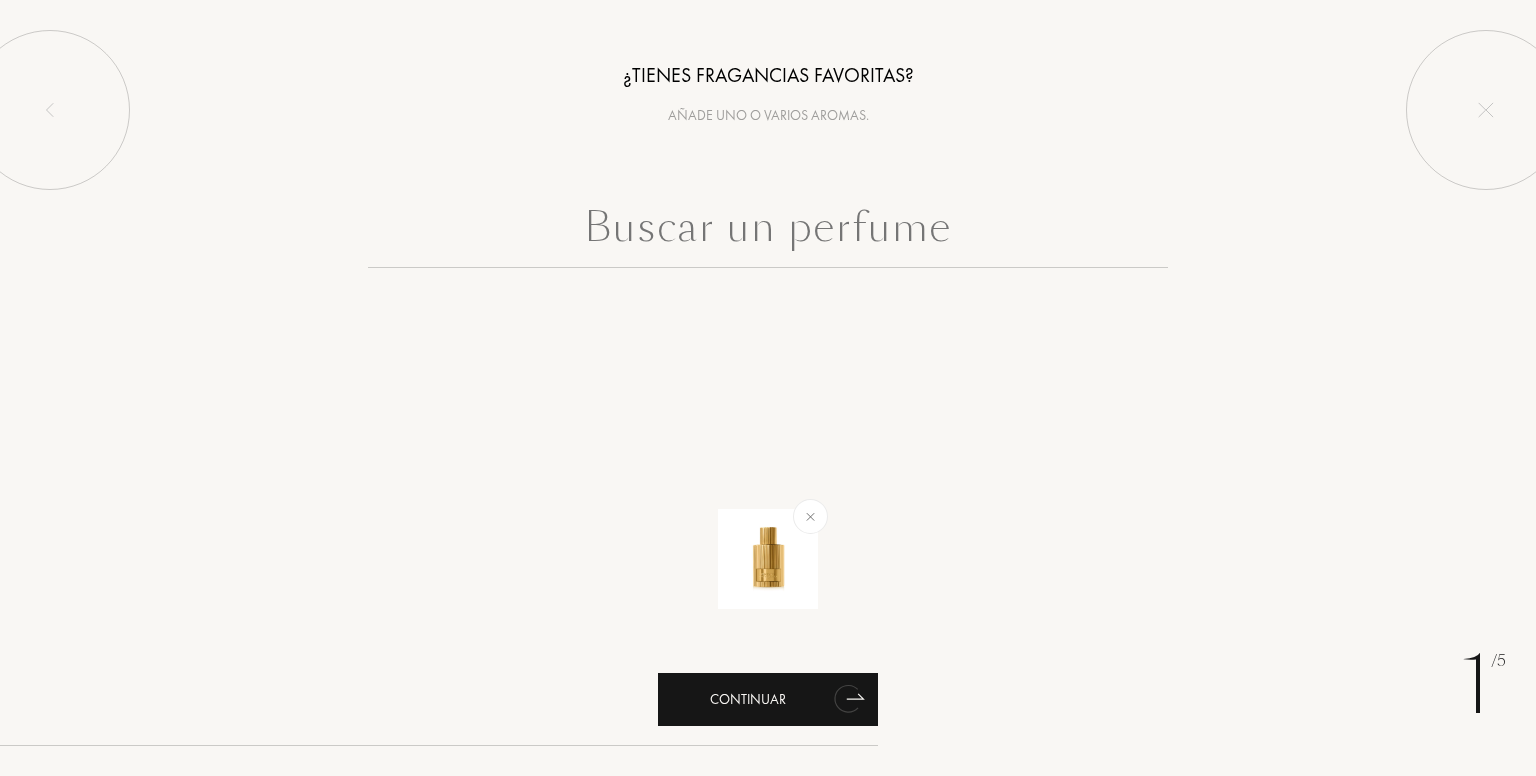 click on "Continuar" at bounding box center [768, 699] 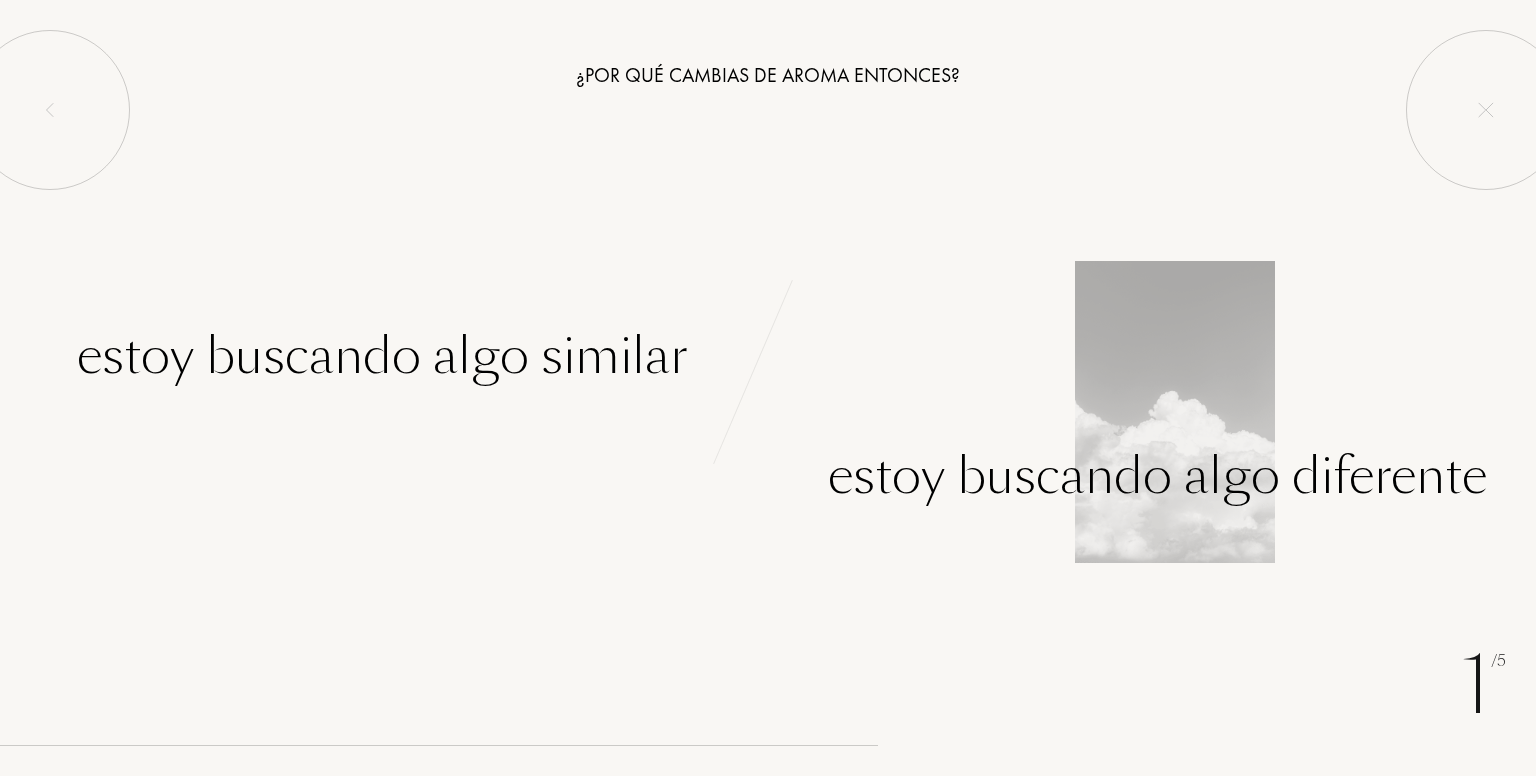 click on "Estoy buscando algo diferente" at bounding box center [1157, 476] 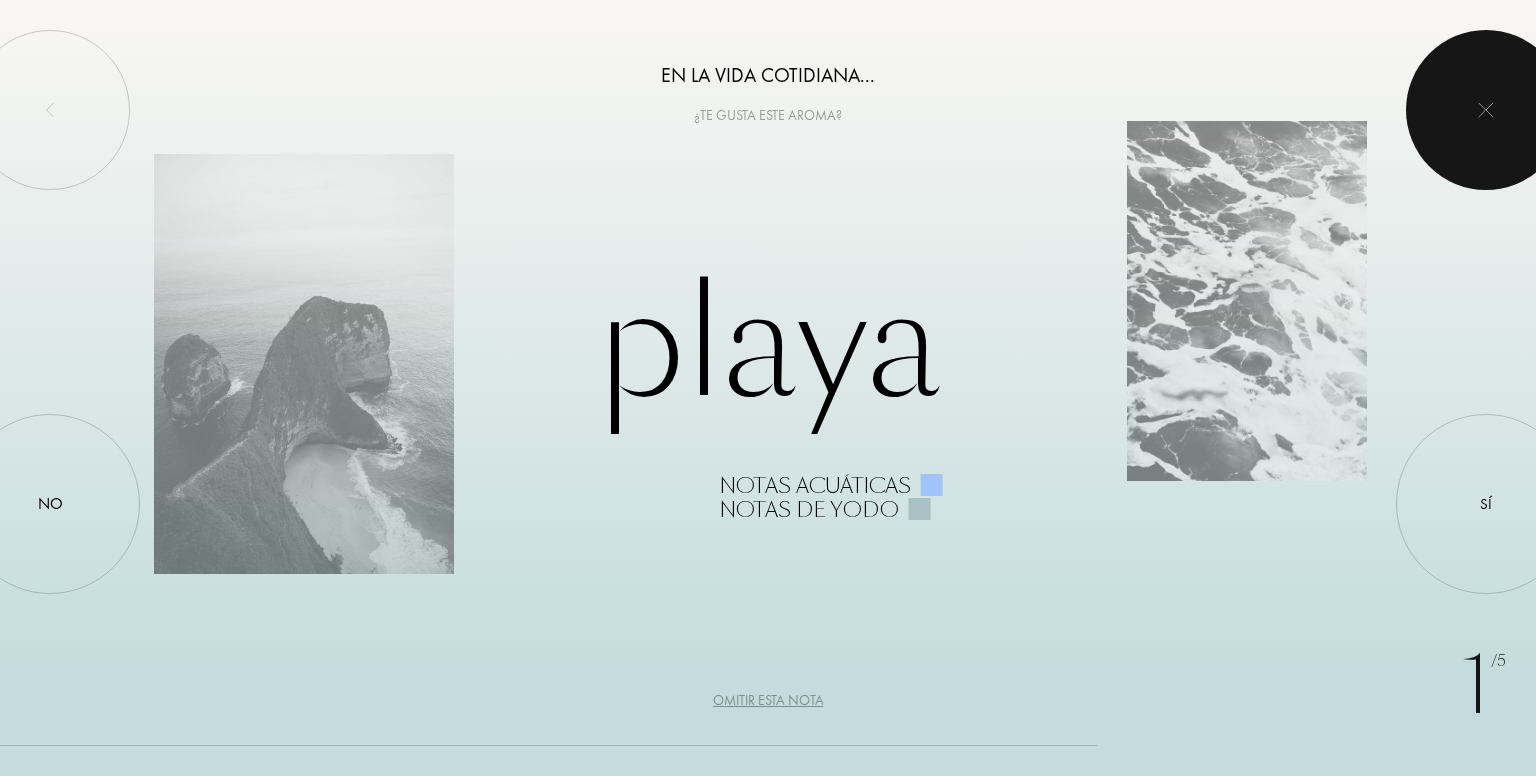 click at bounding box center [1486, 110] 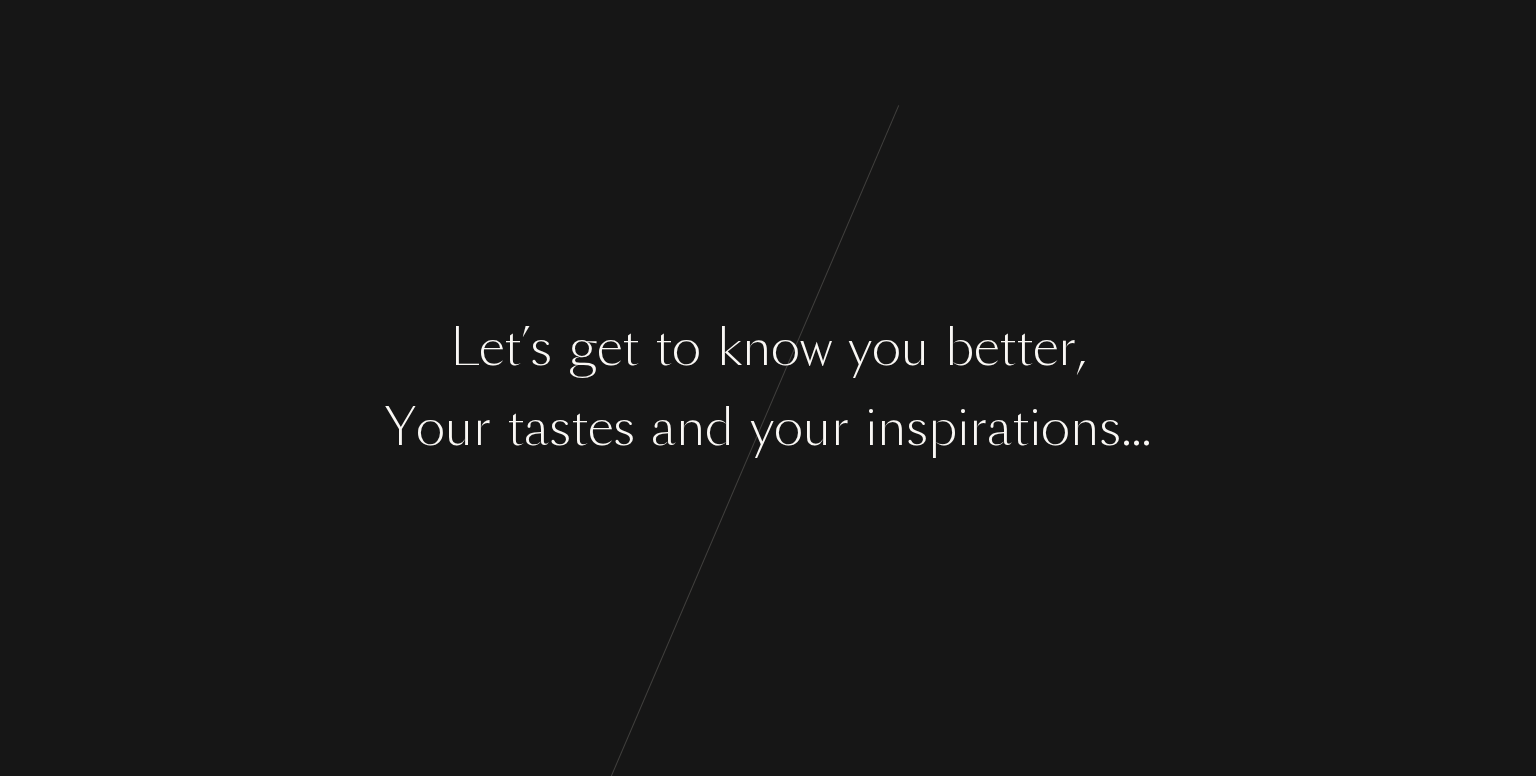 scroll, scrollTop: 0, scrollLeft: 0, axis: both 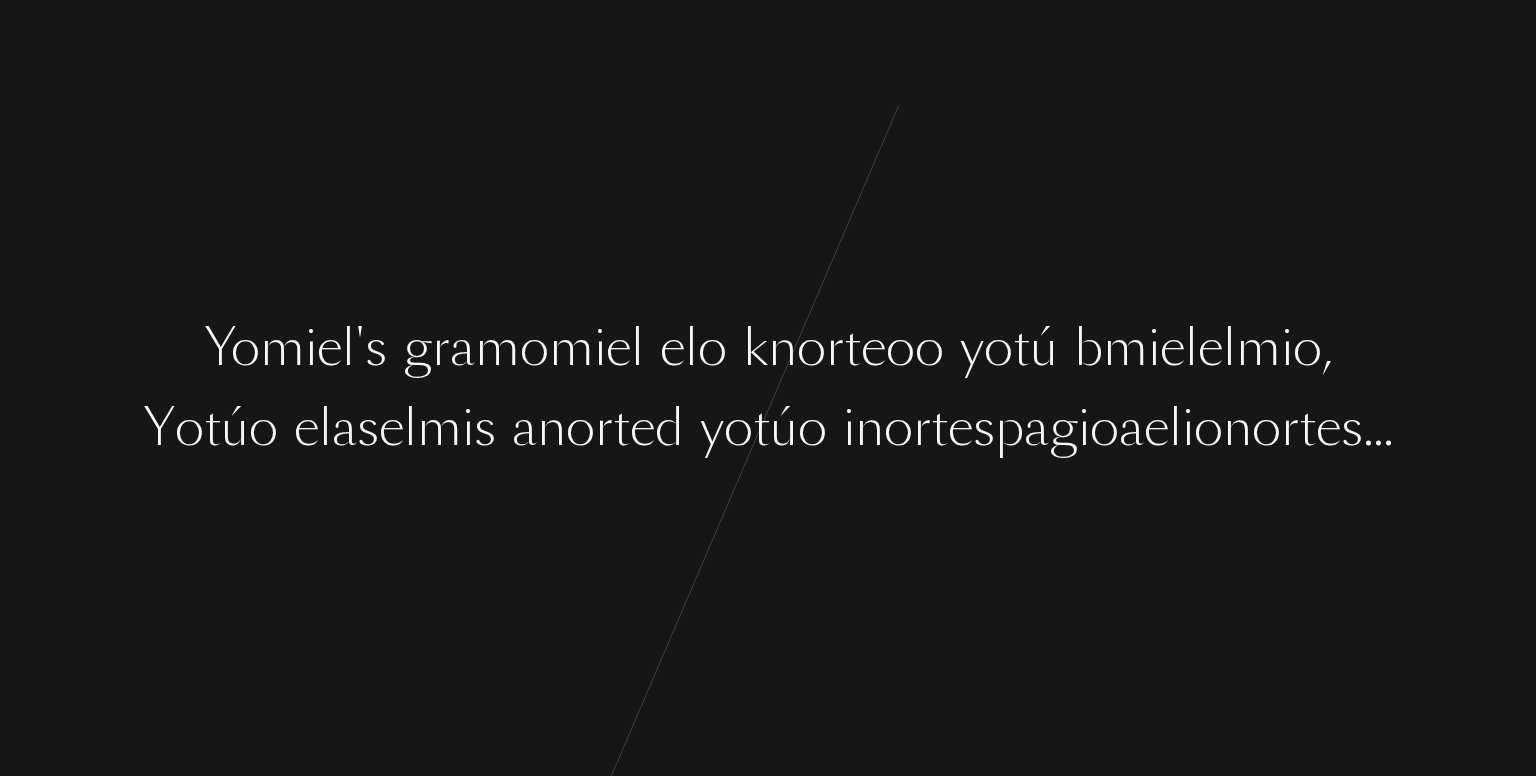 click on "o" at bounding box center (232, 348) 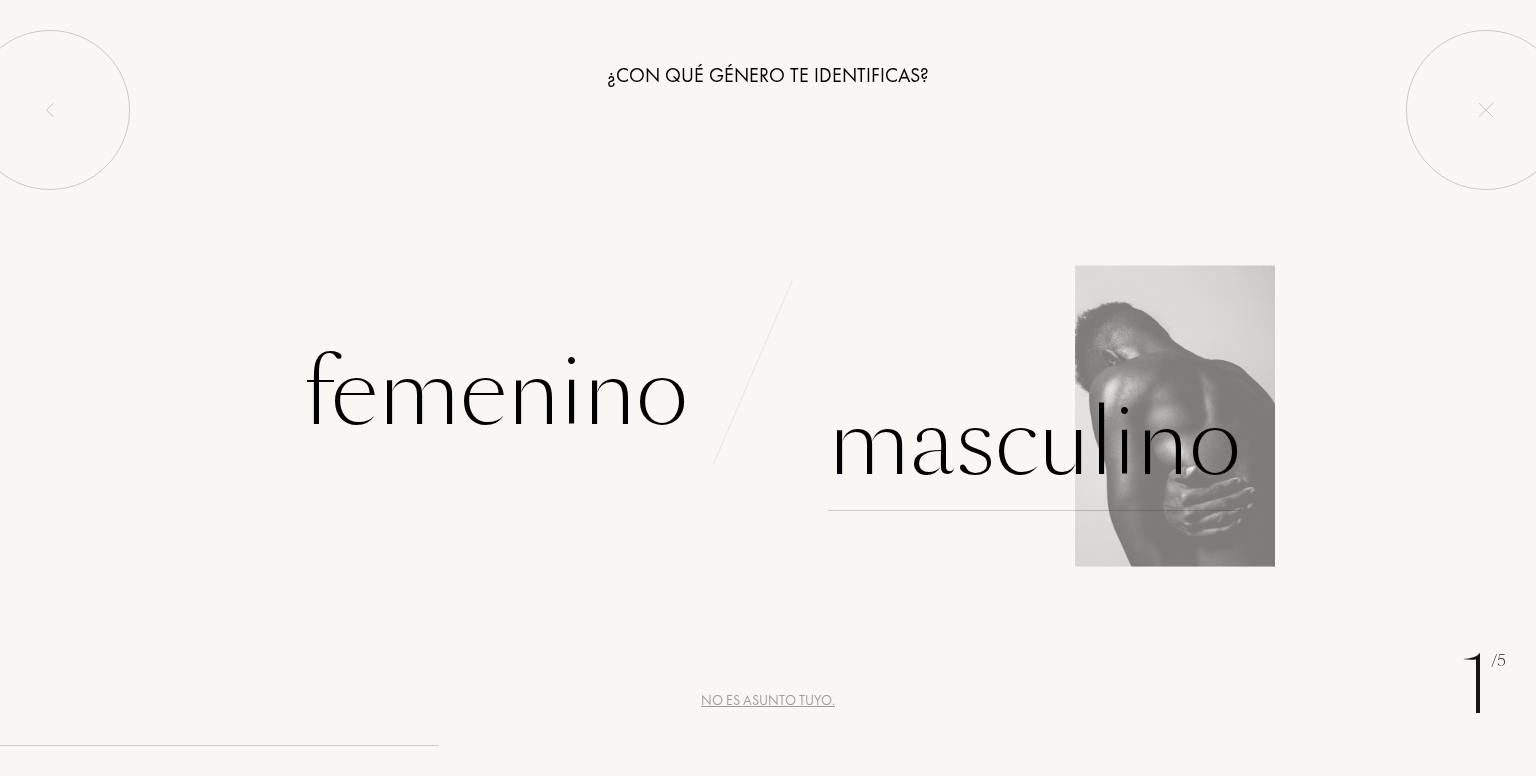 click on "Masculino" at bounding box center (1034, 443) 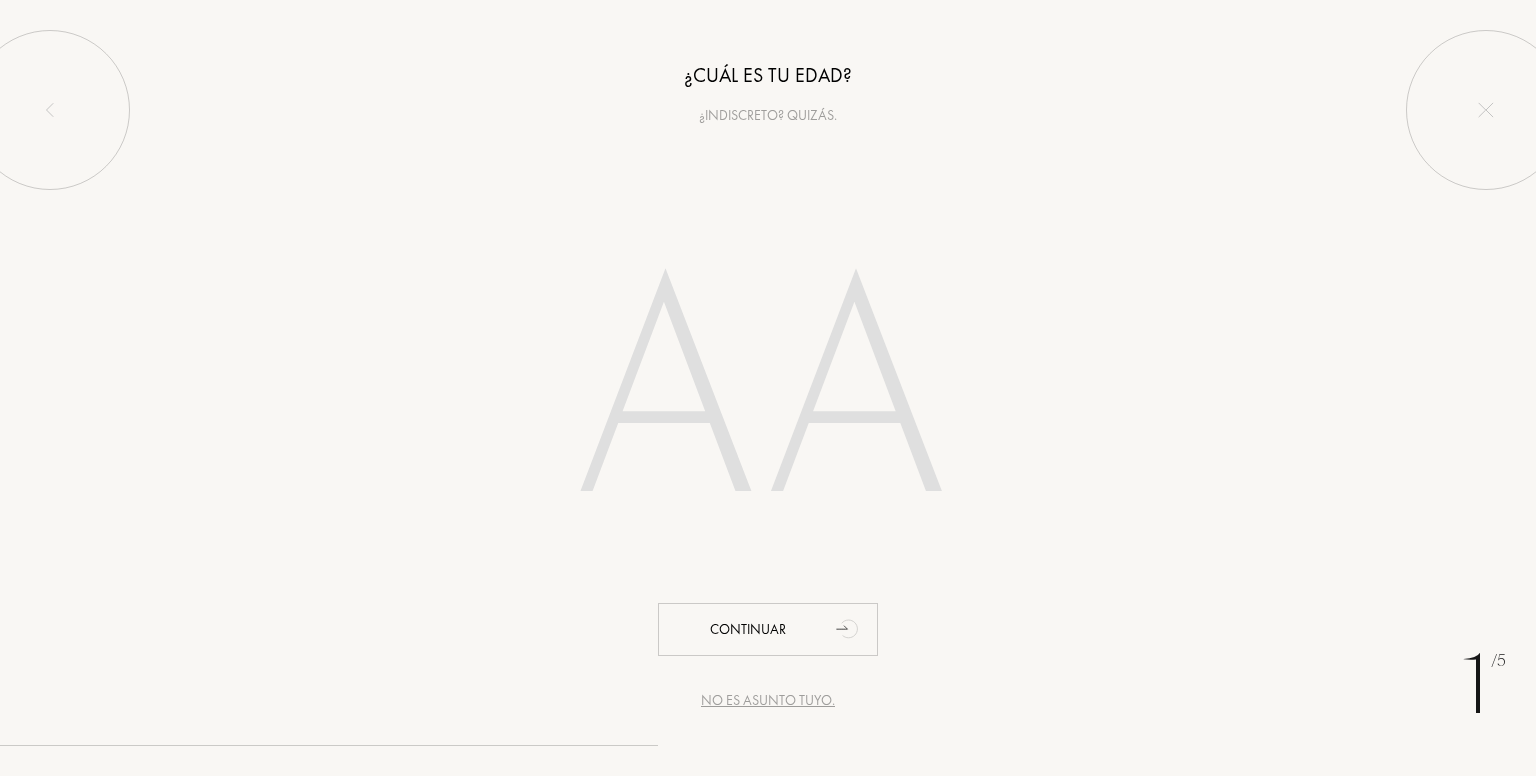 click on "1" at bounding box center (1476, 685) 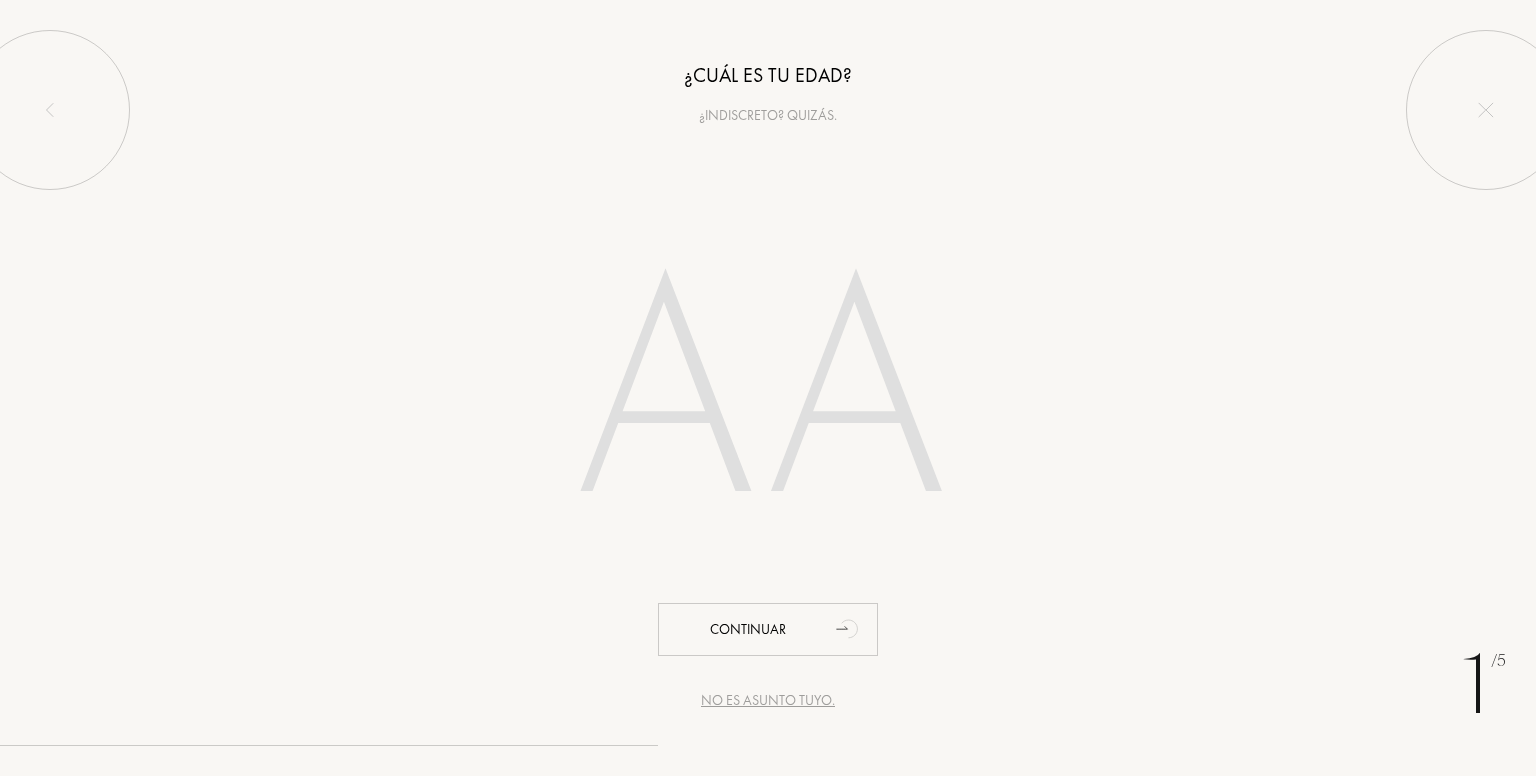 click on "No es asunto tuyo." at bounding box center (768, 700) 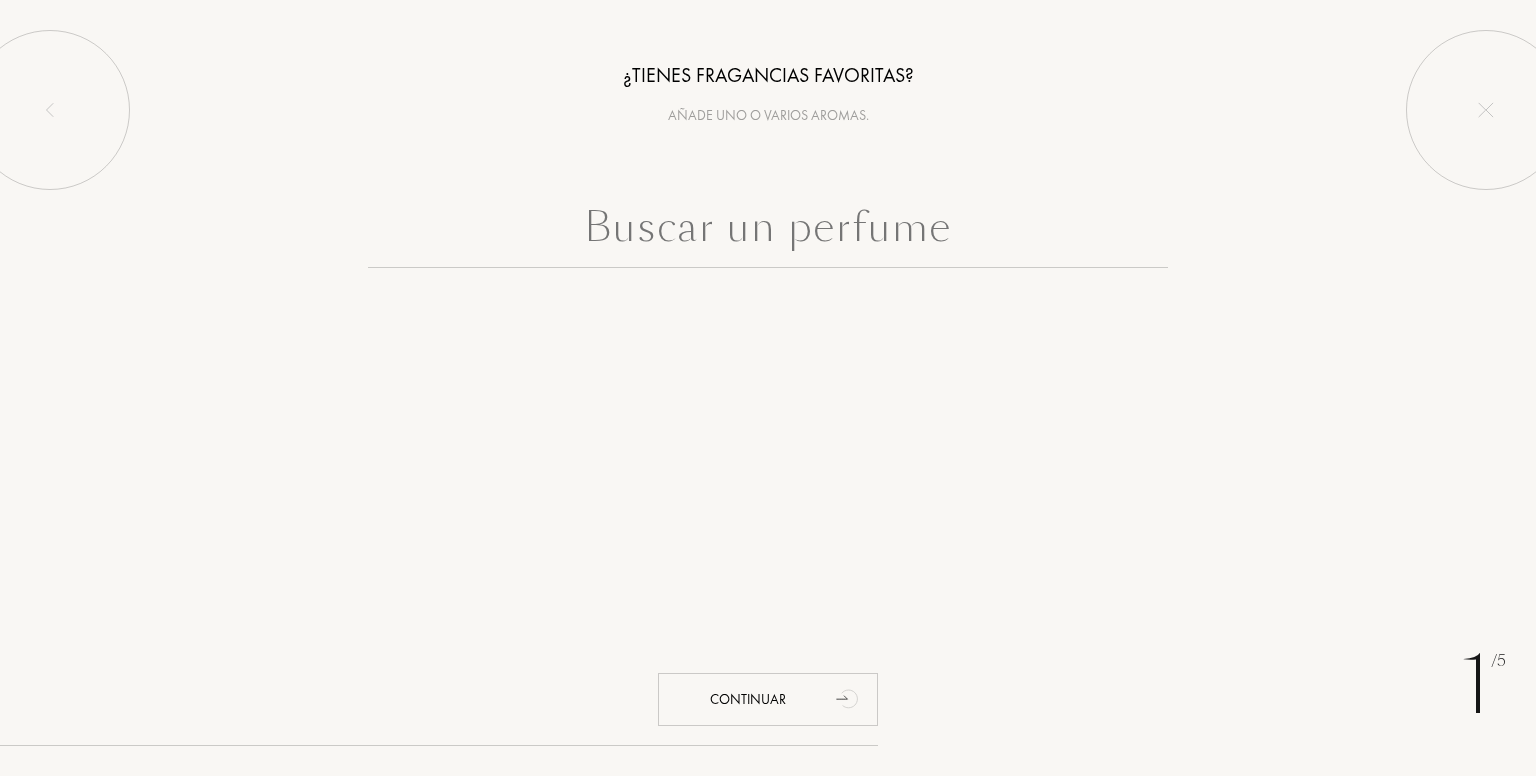 click at bounding box center (768, 232) 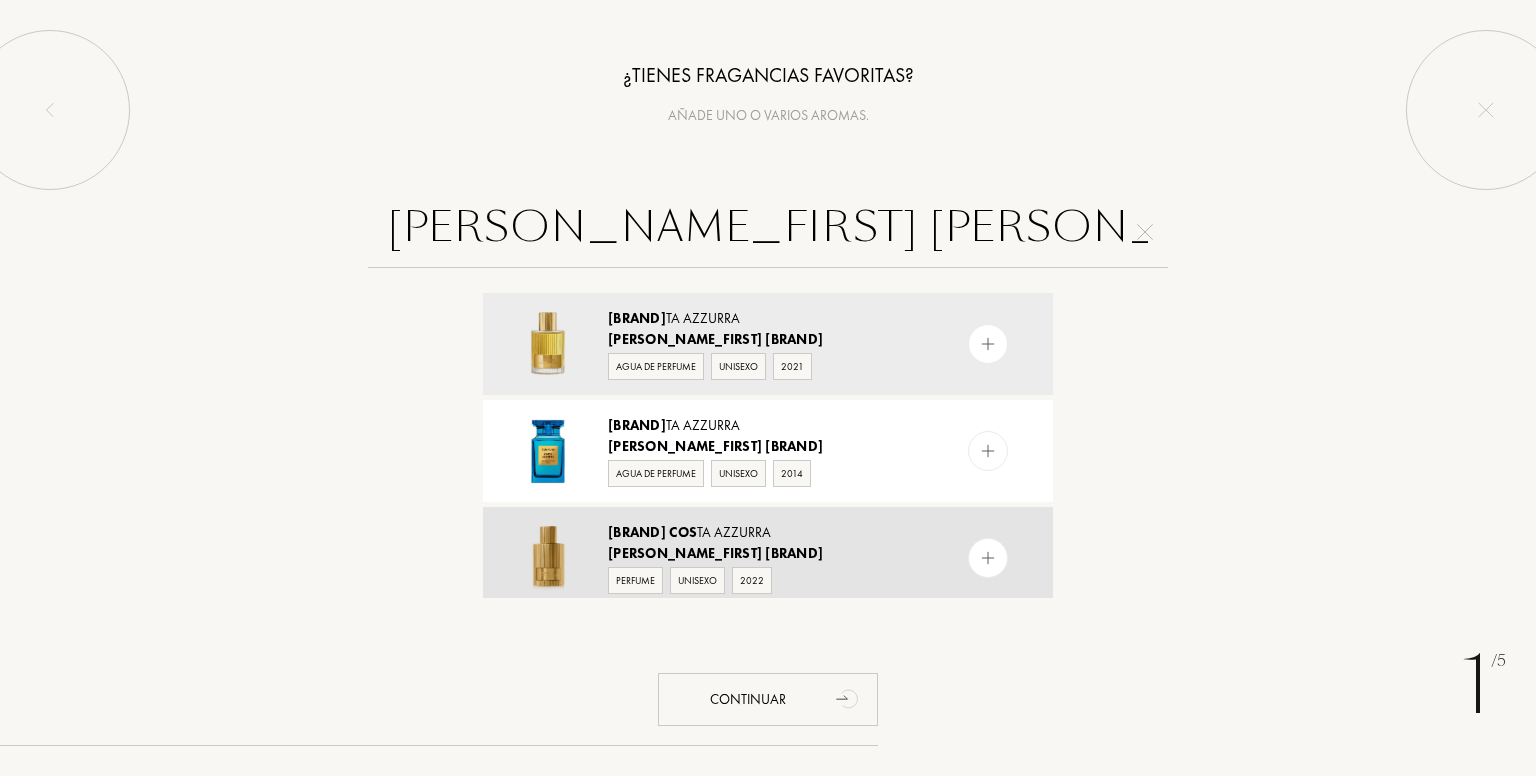 click at bounding box center [988, 344] 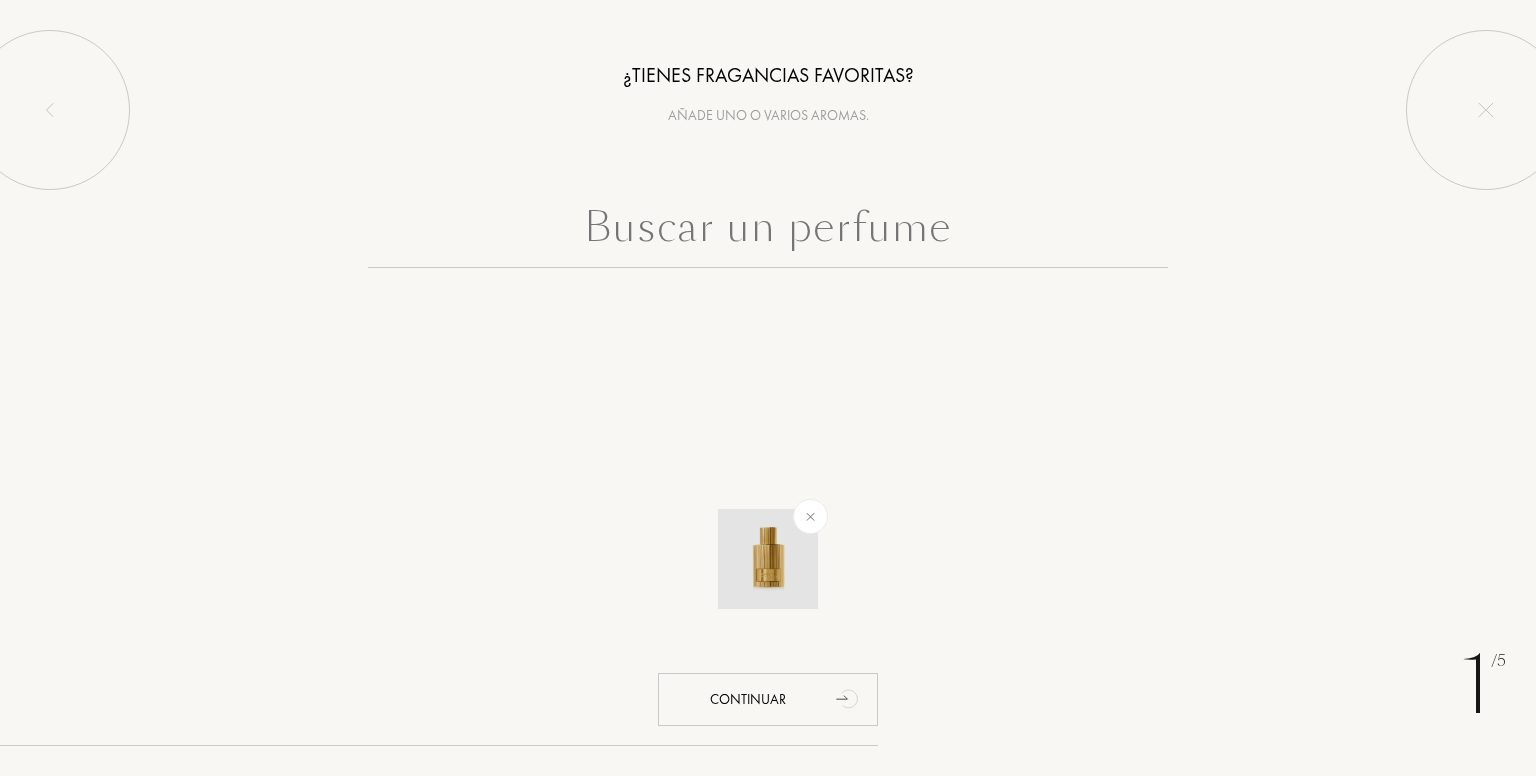 click at bounding box center [768, 559] 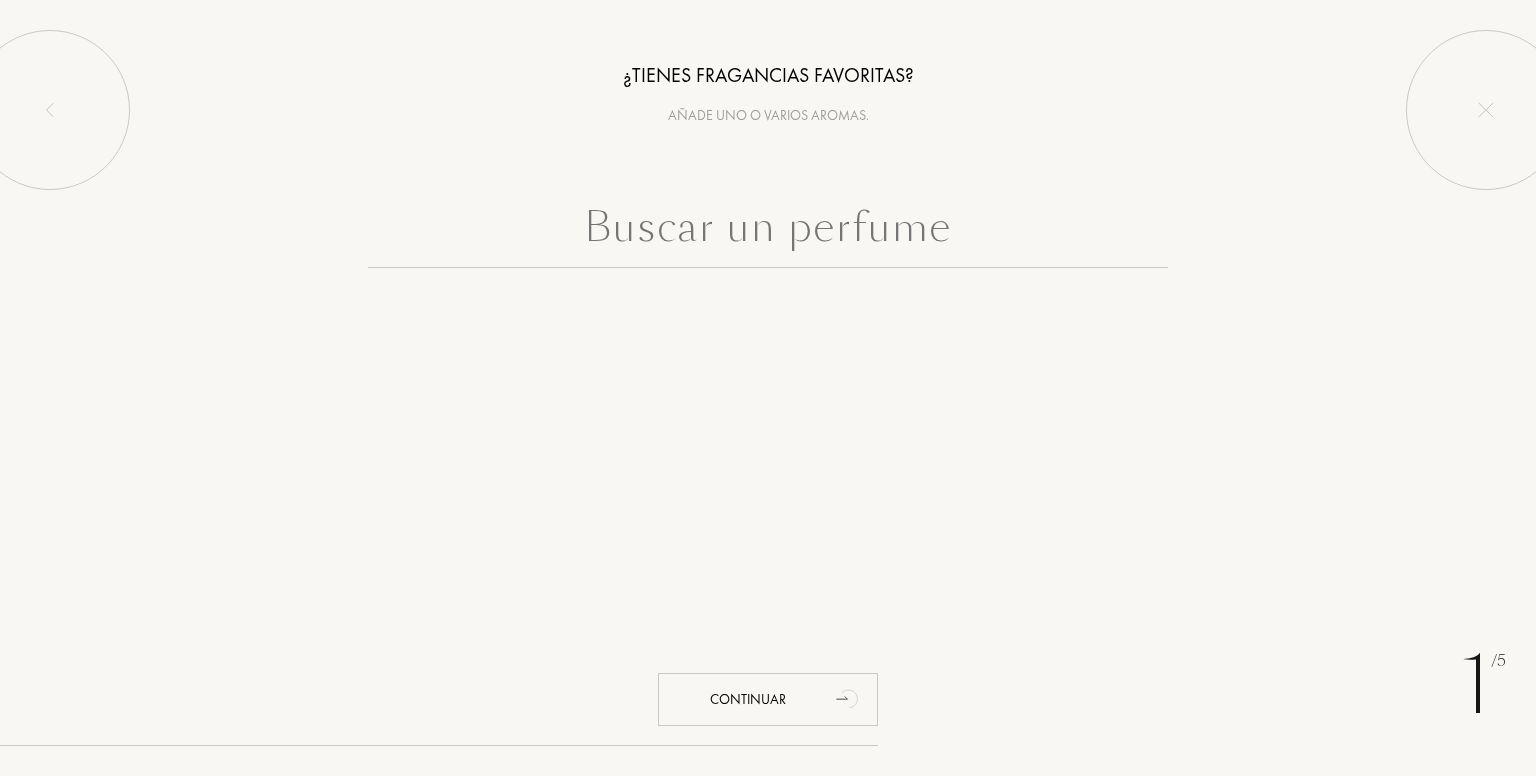click at bounding box center (768, 232) 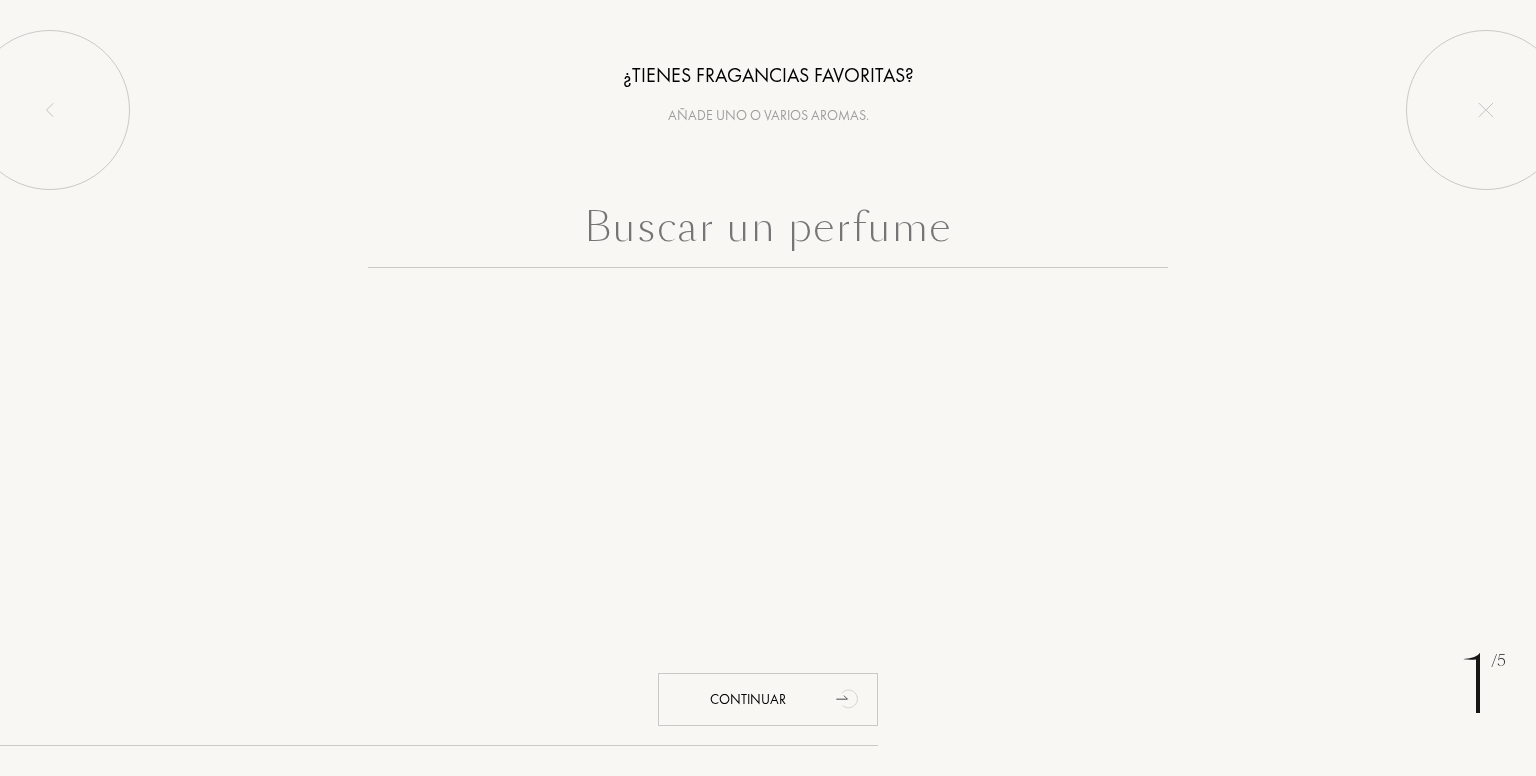 click at bounding box center (768, 232) 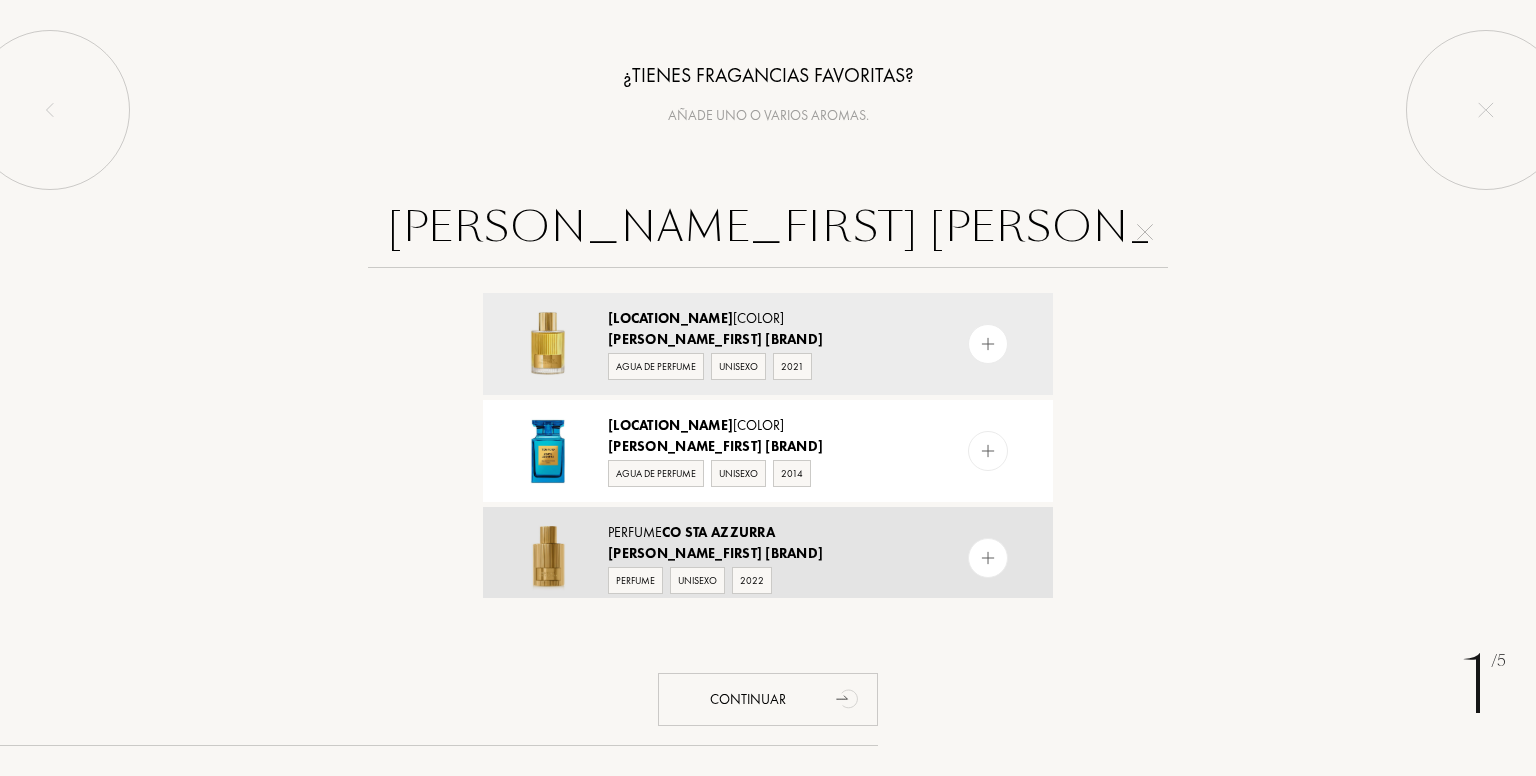 type on "[PERSON_NAME_FIRST] [PERSON_NAME_LAST] [INITIAL]" 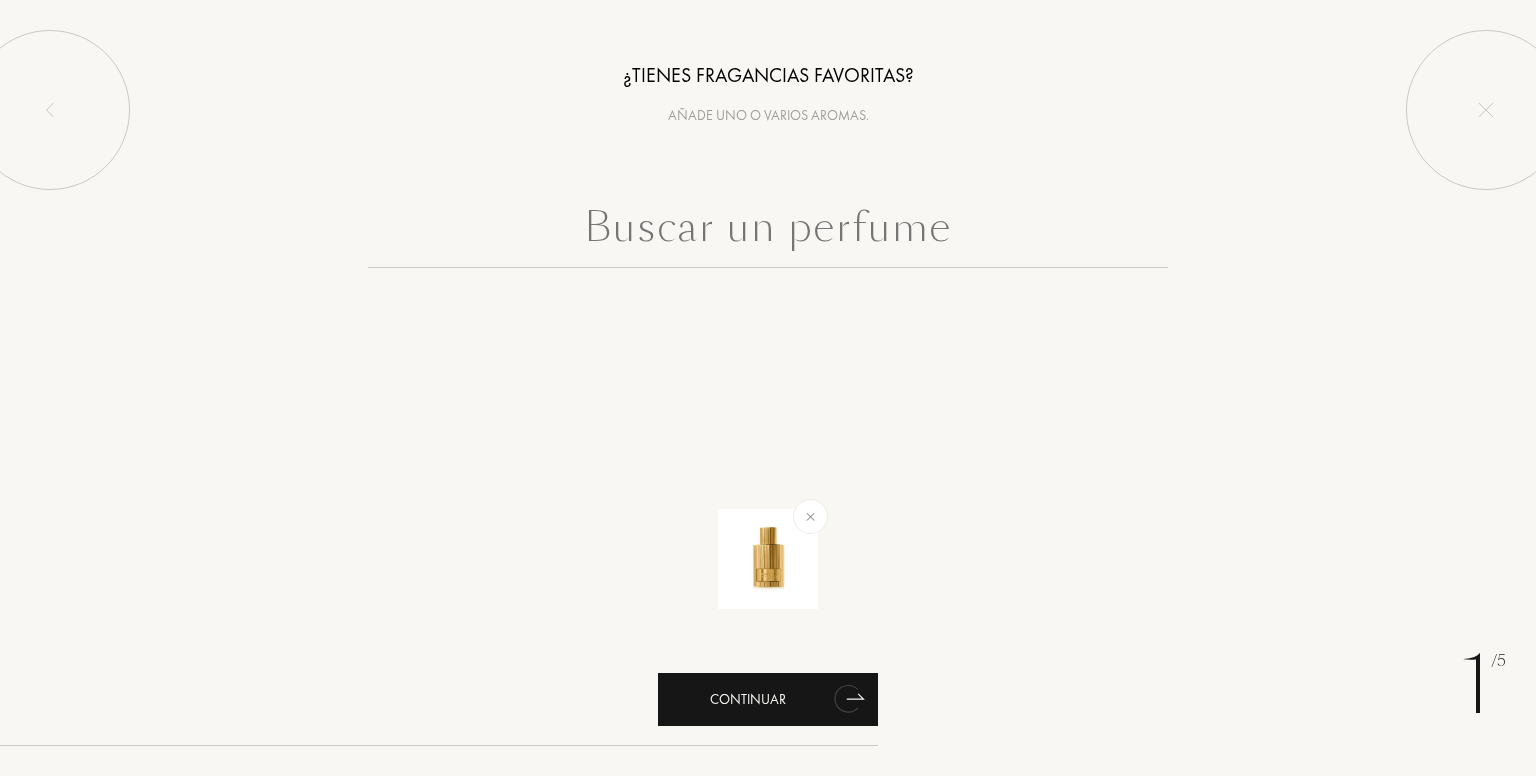 click at bounding box center [846, 699] 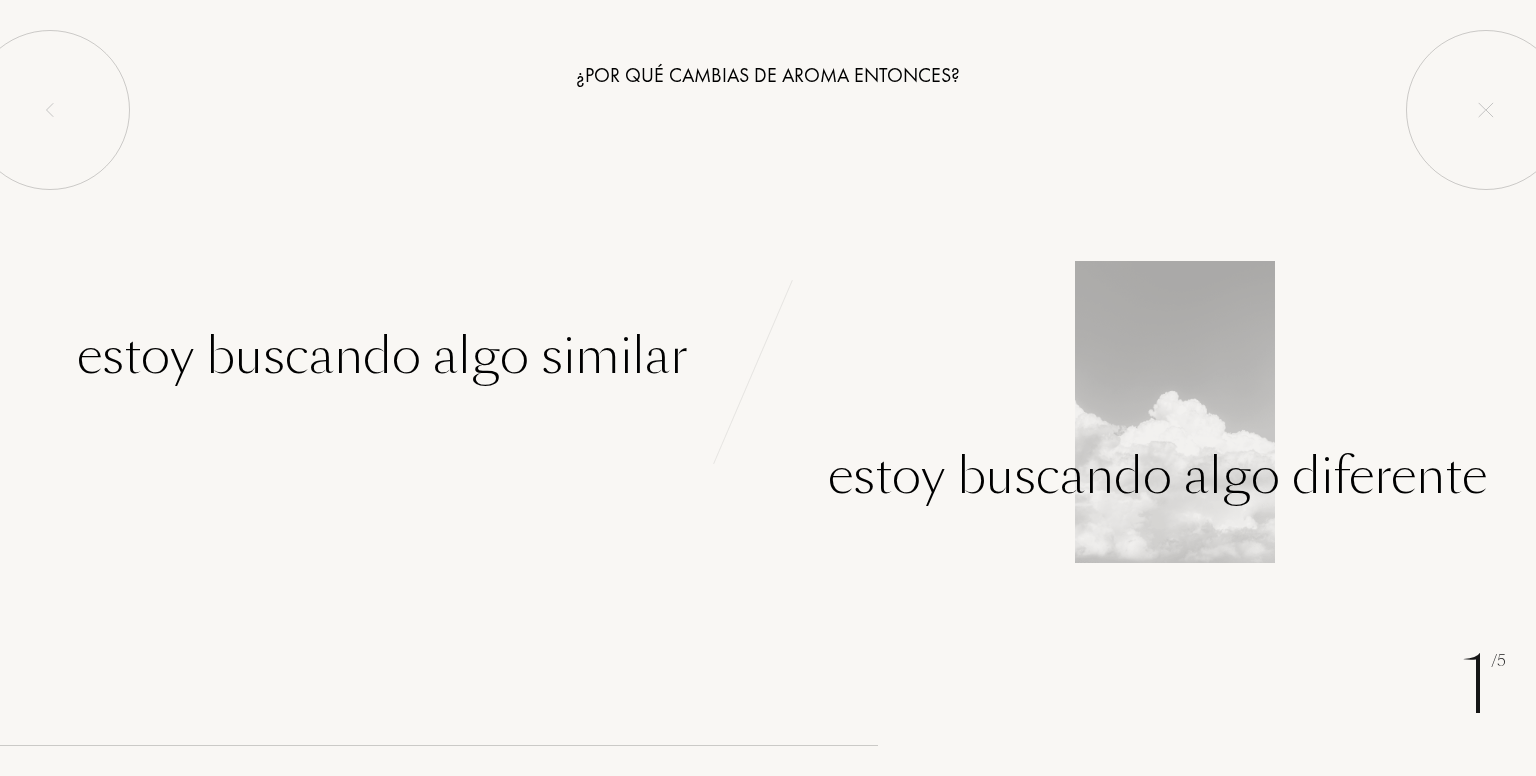 click on "Estoy buscando algo diferente" at bounding box center (1157, 476) 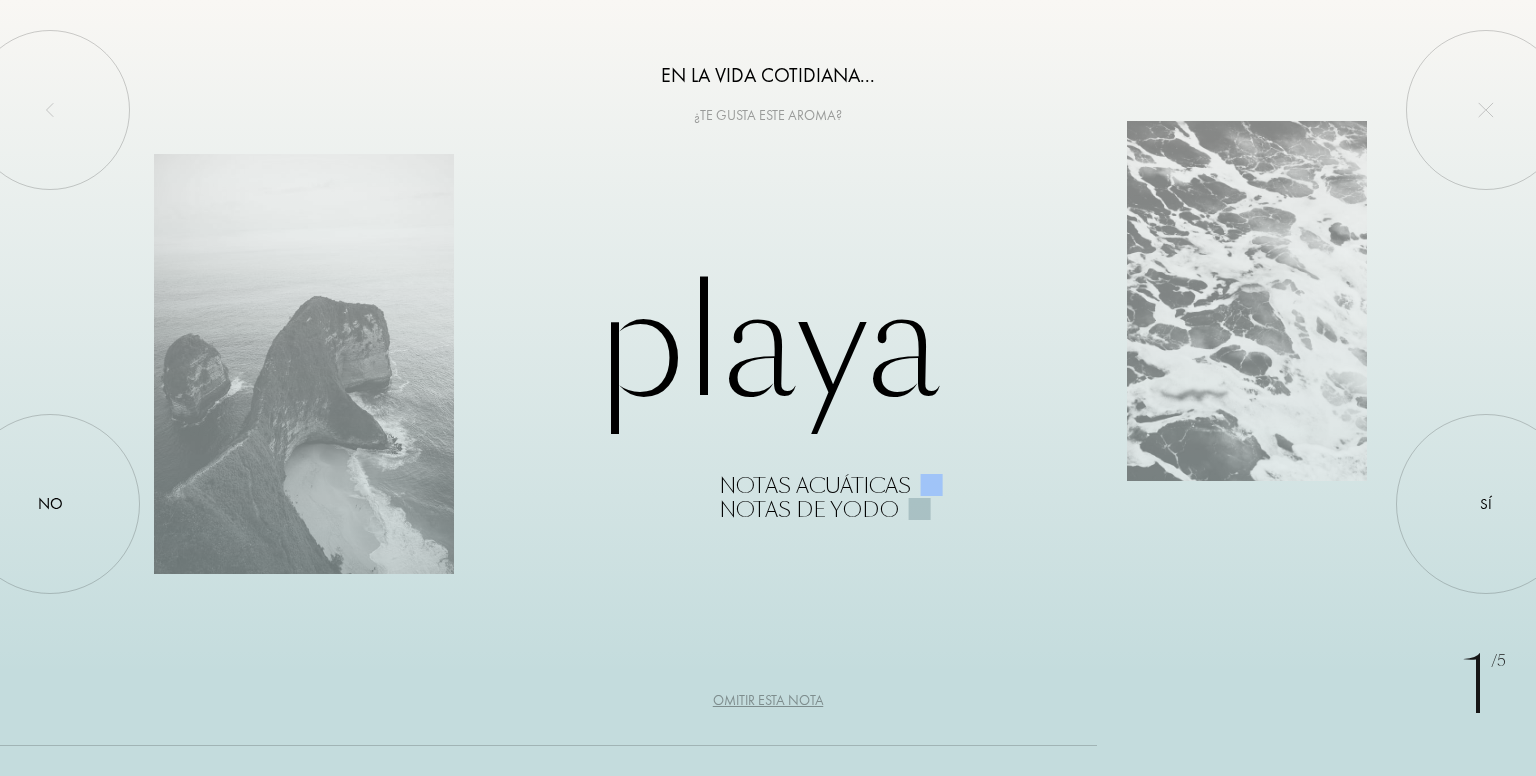 click on "Omitir esta nota" at bounding box center (768, 700) 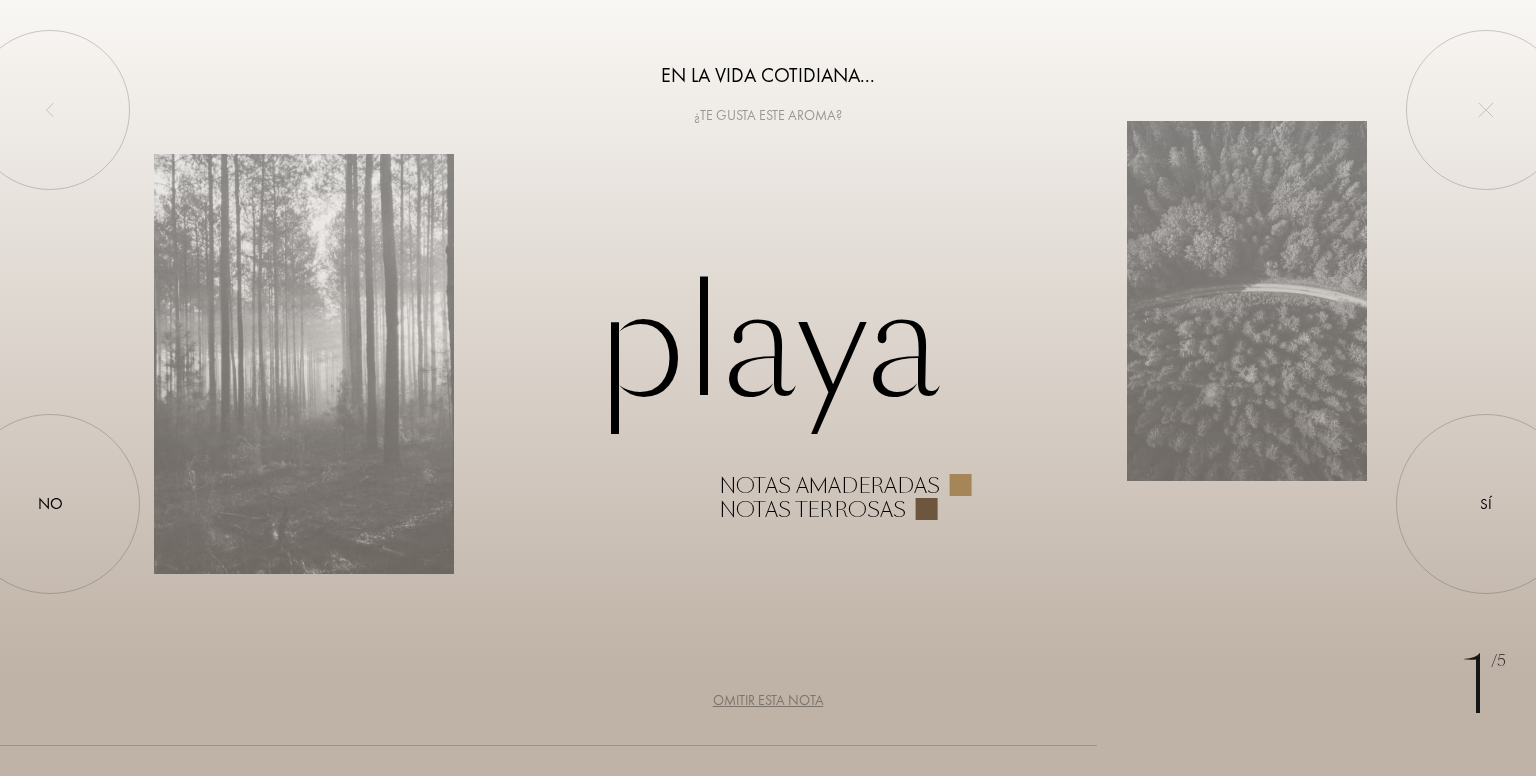 click on "Omitir esta nota" at bounding box center [768, 700] 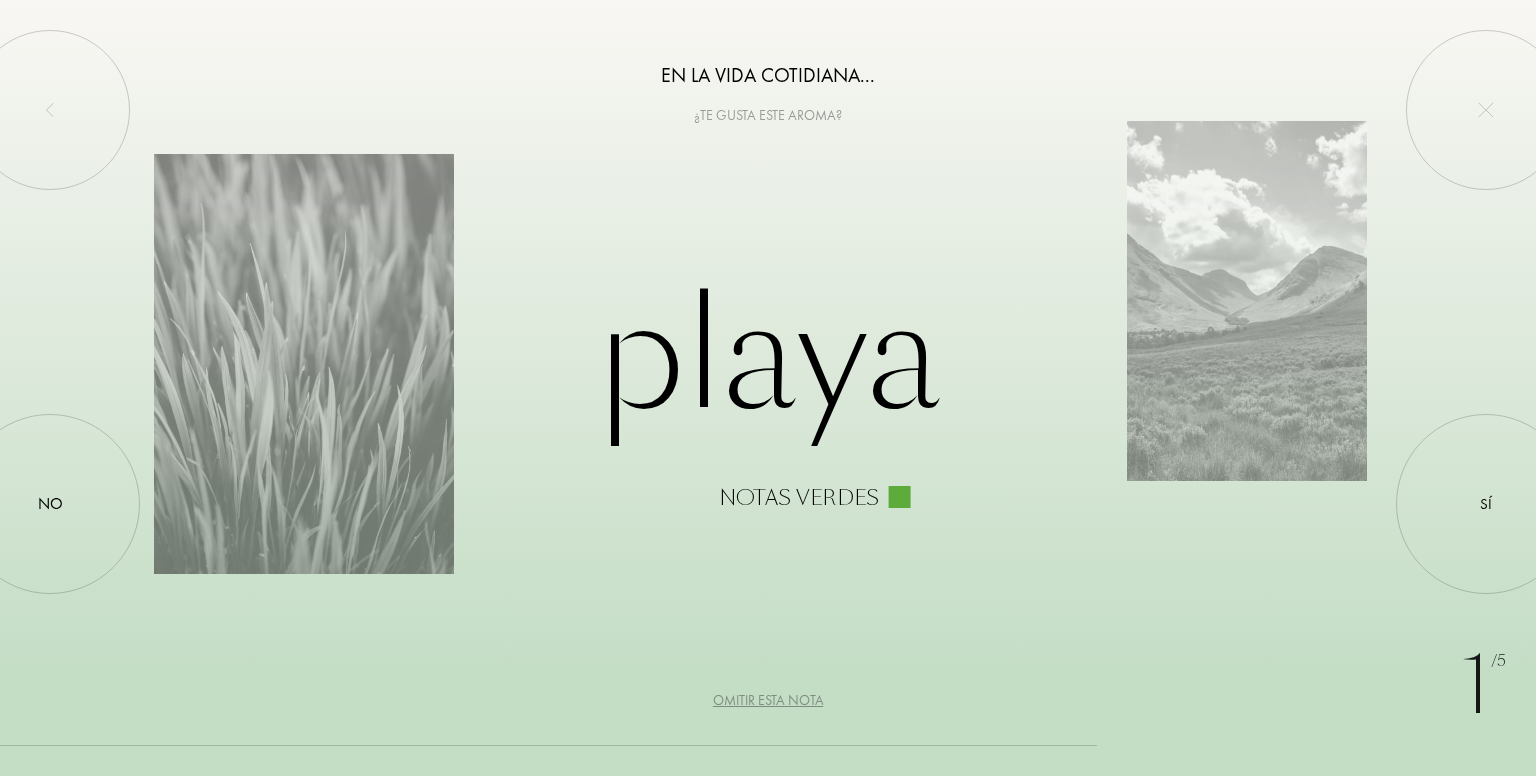 click on "Omitir esta nota" at bounding box center [768, 700] 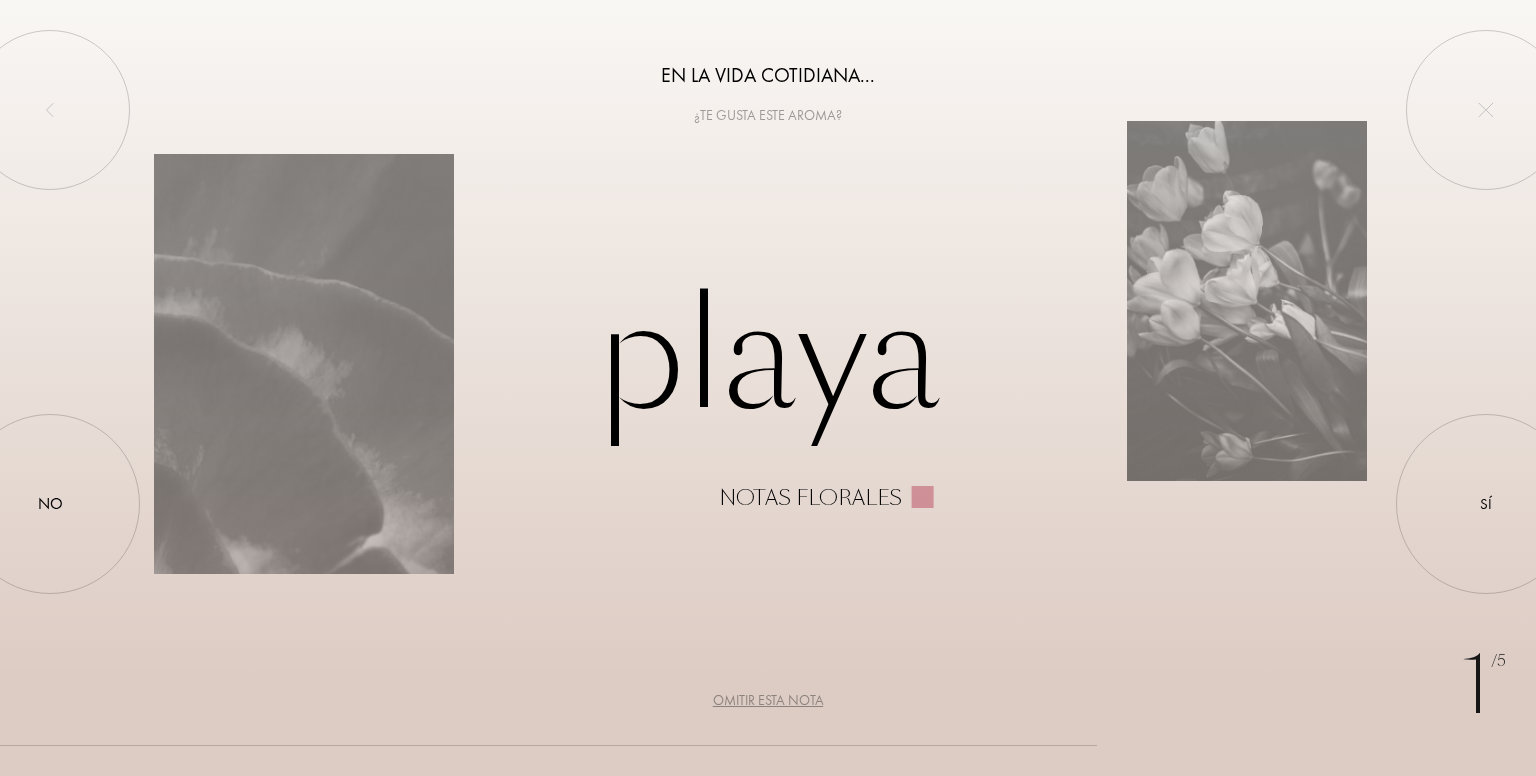 click on "Omitir esta nota" at bounding box center (768, 700) 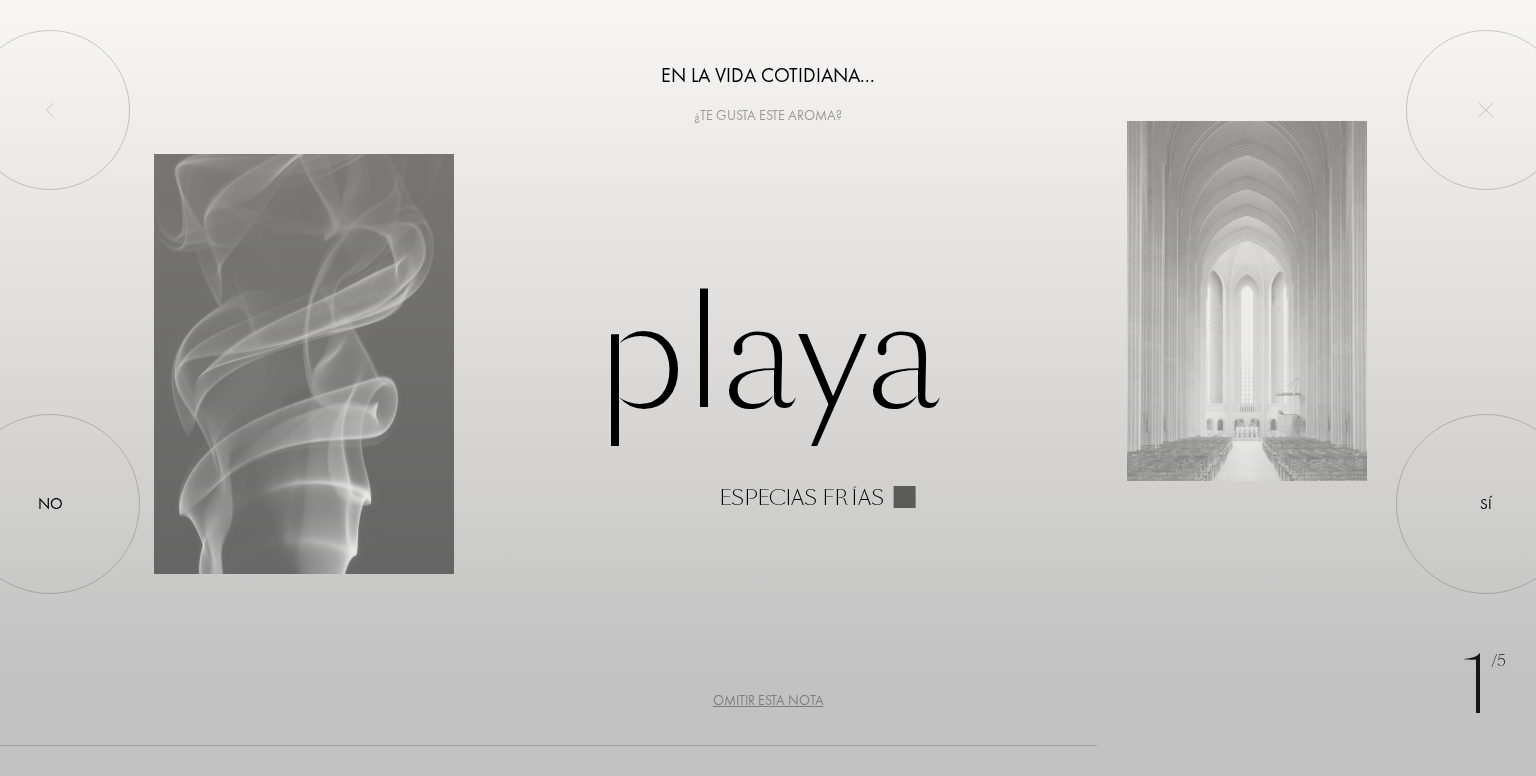 click on "Omitir esta nota" at bounding box center (768, 700) 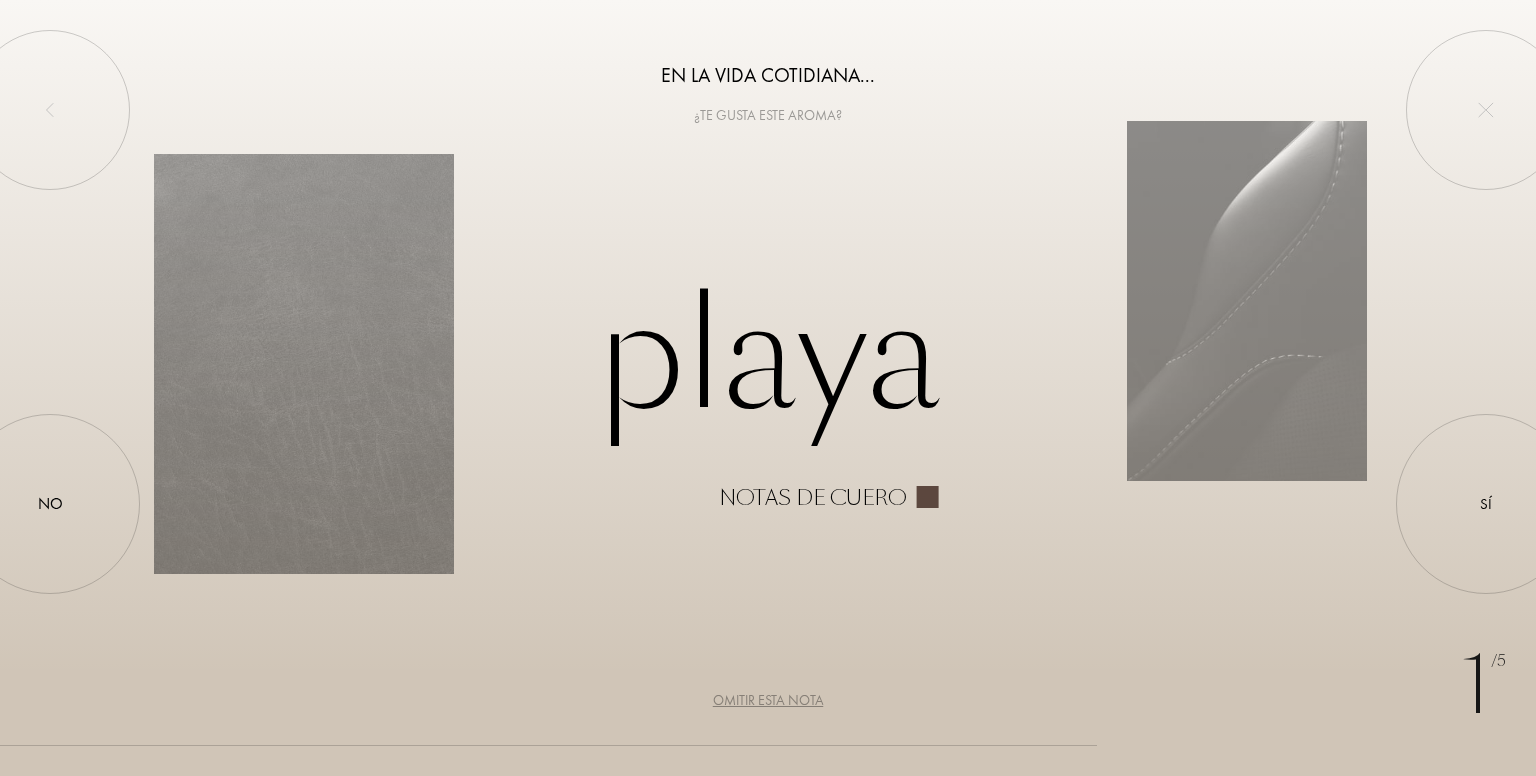 click on "Omitir esta nota" at bounding box center [768, 700] 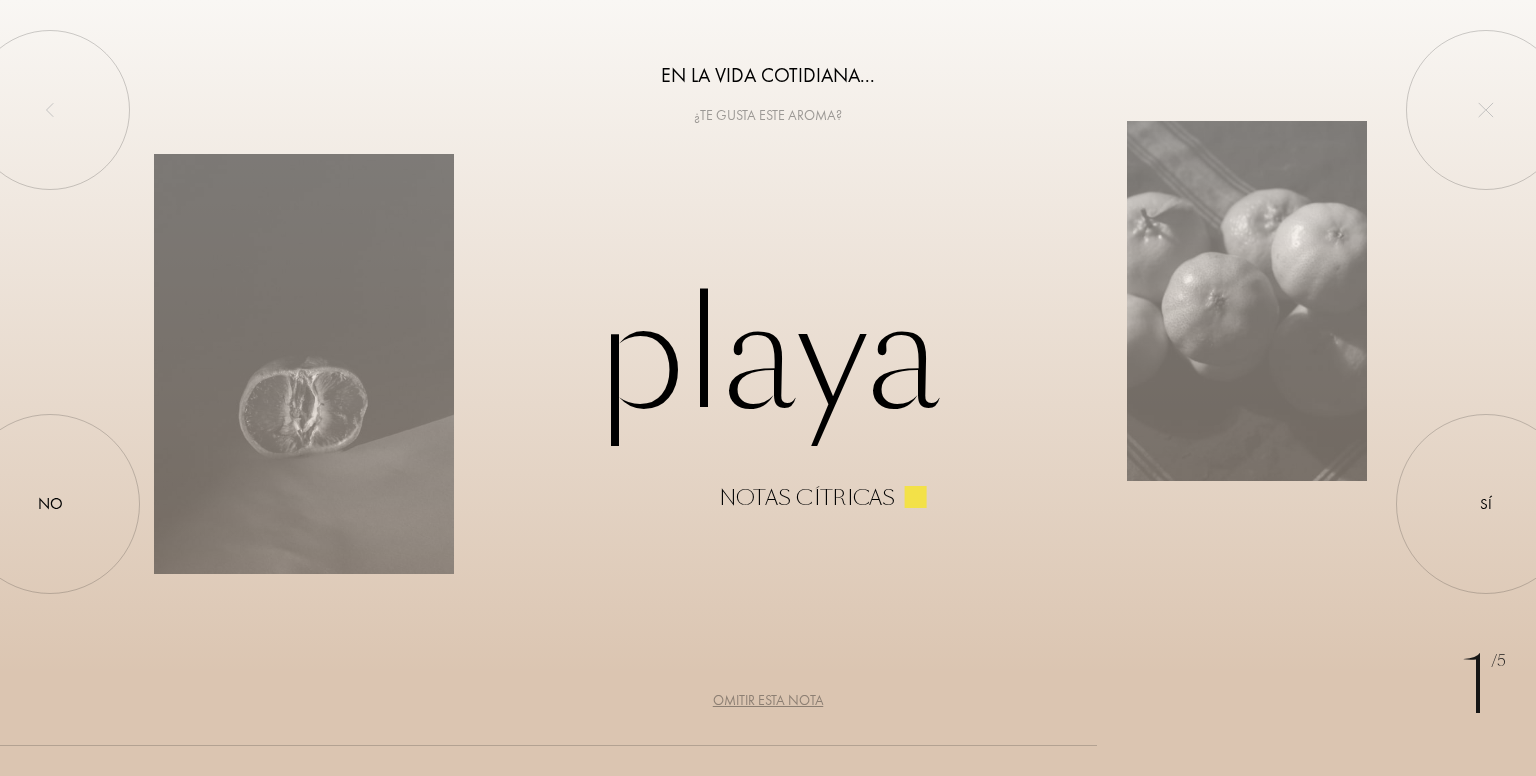 click on "Omitir esta nota" at bounding box center (768, 700) 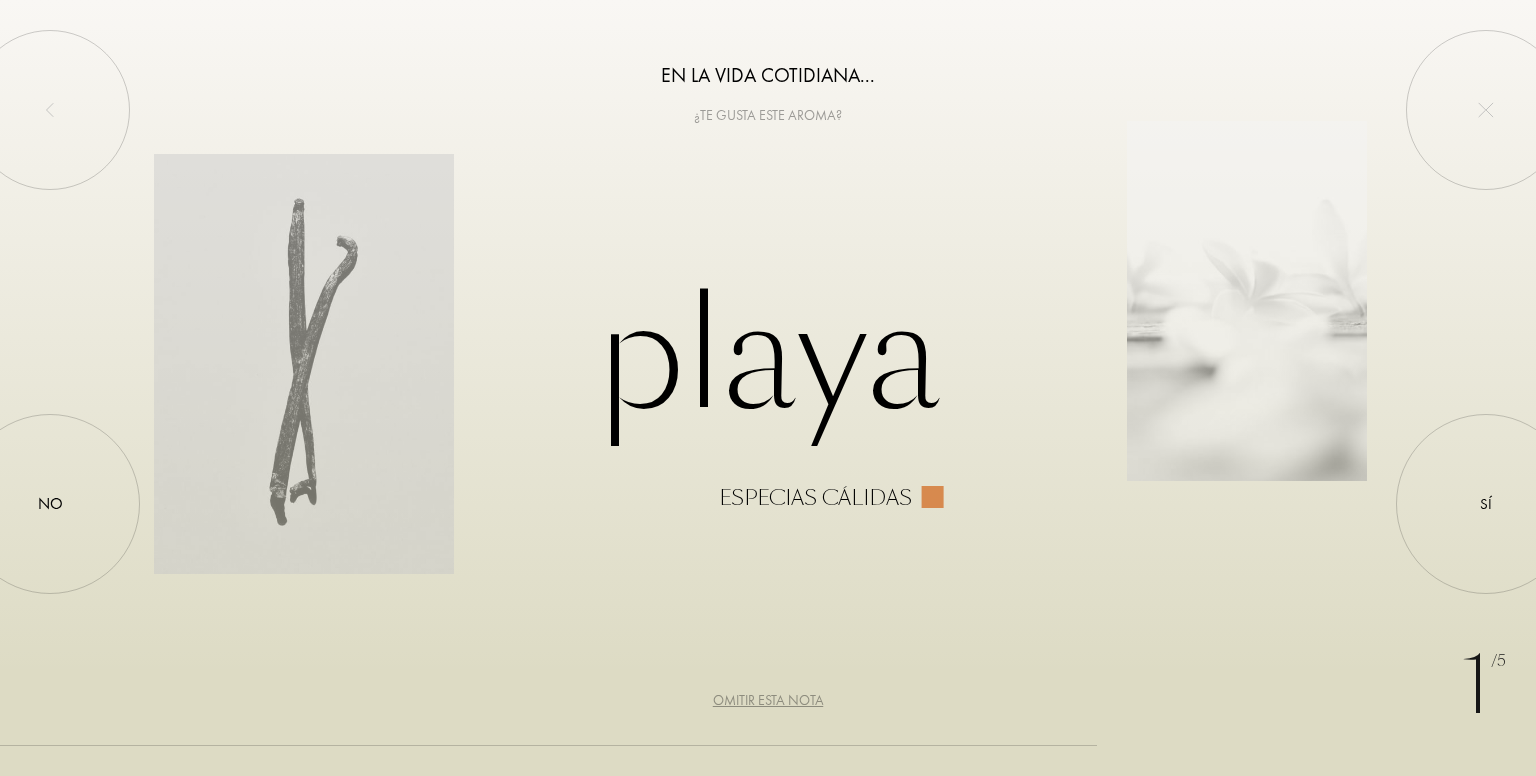 click on "Omitir esta nota" at bounding box center (768, 700) 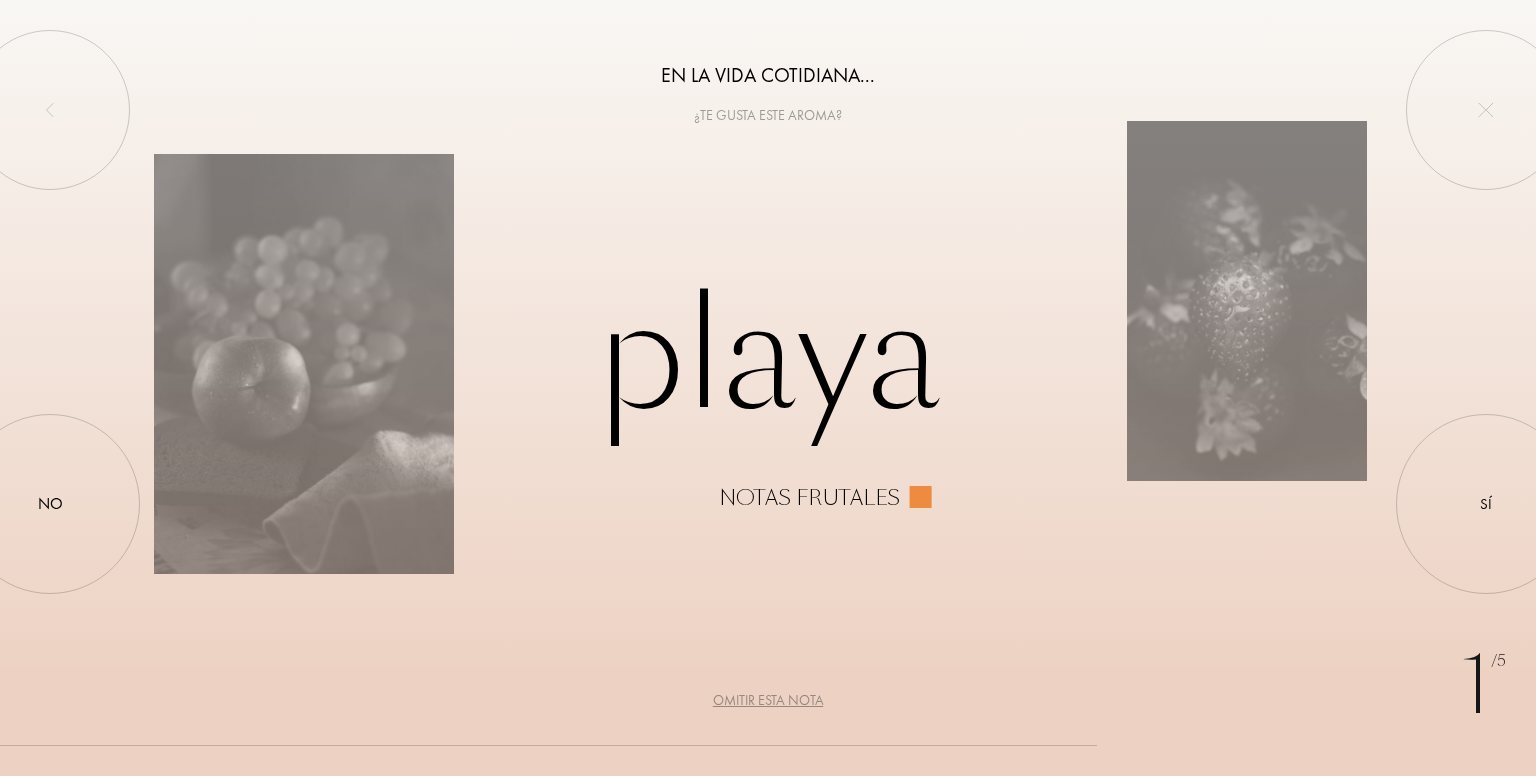 click on "Omitir esta nota" at bounding box center (768, 700) 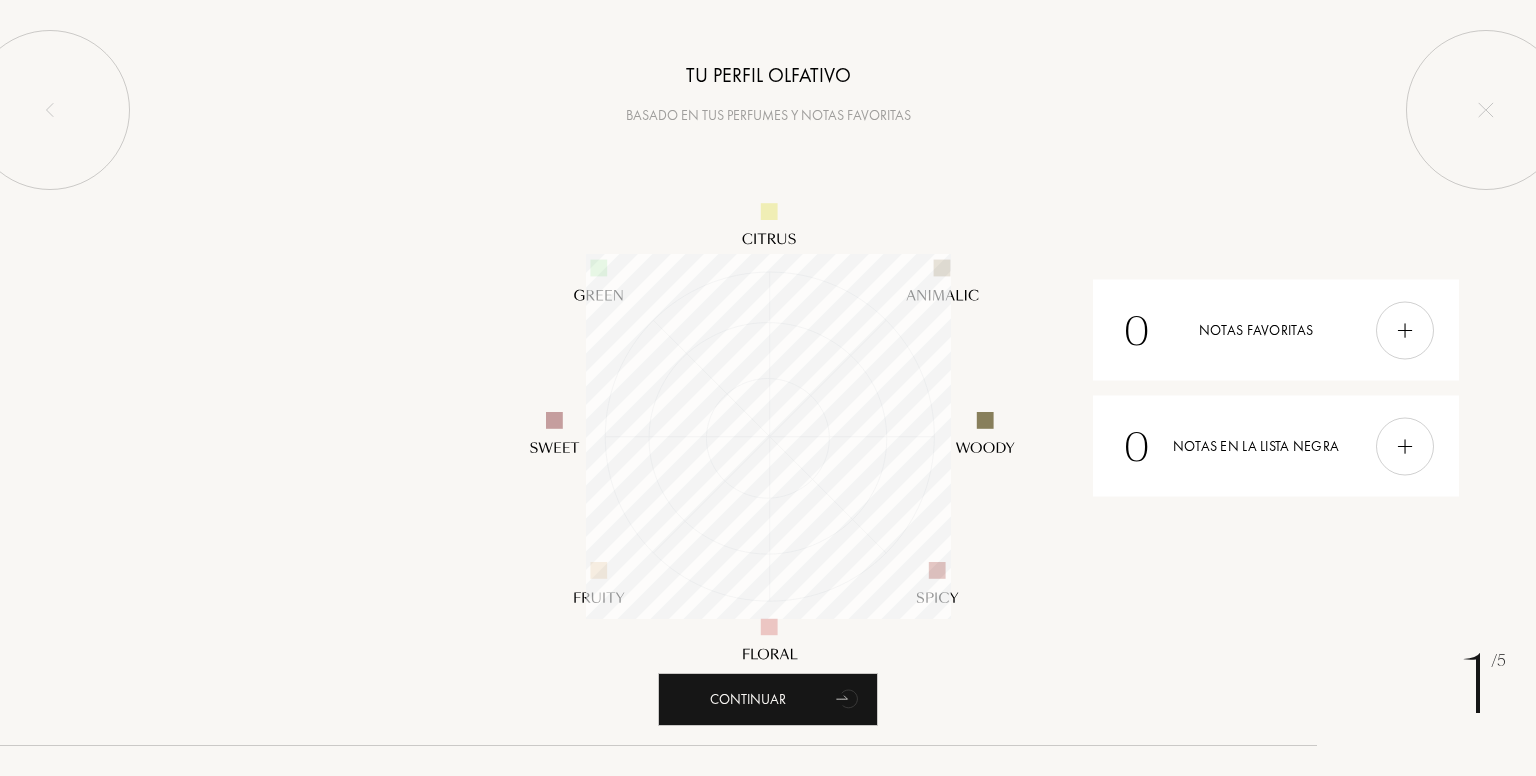 scroll, scrollTop: 999635, scrollLeft: 999635, axis: both 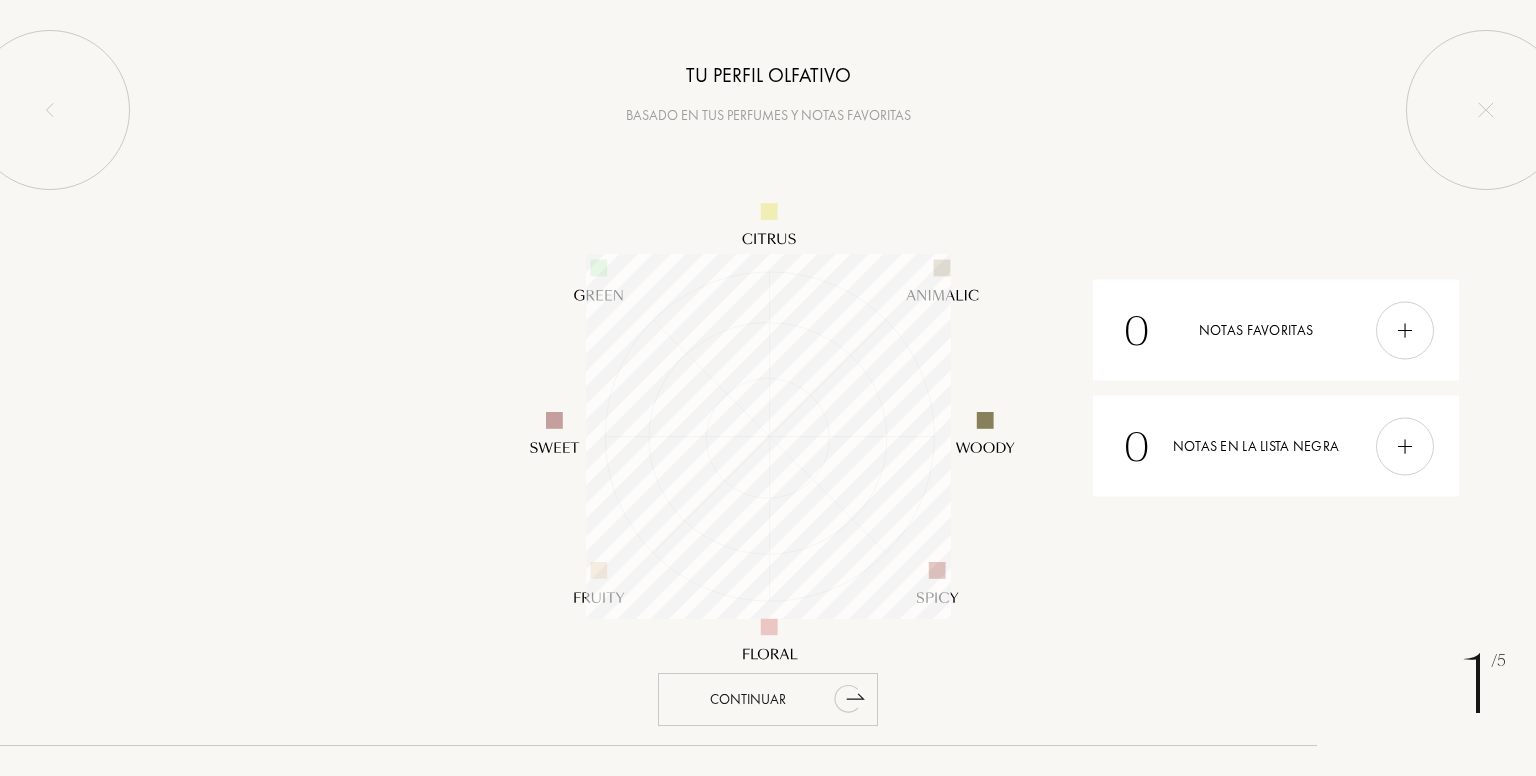 click on "Continuar" at bounding box center [768, 699] 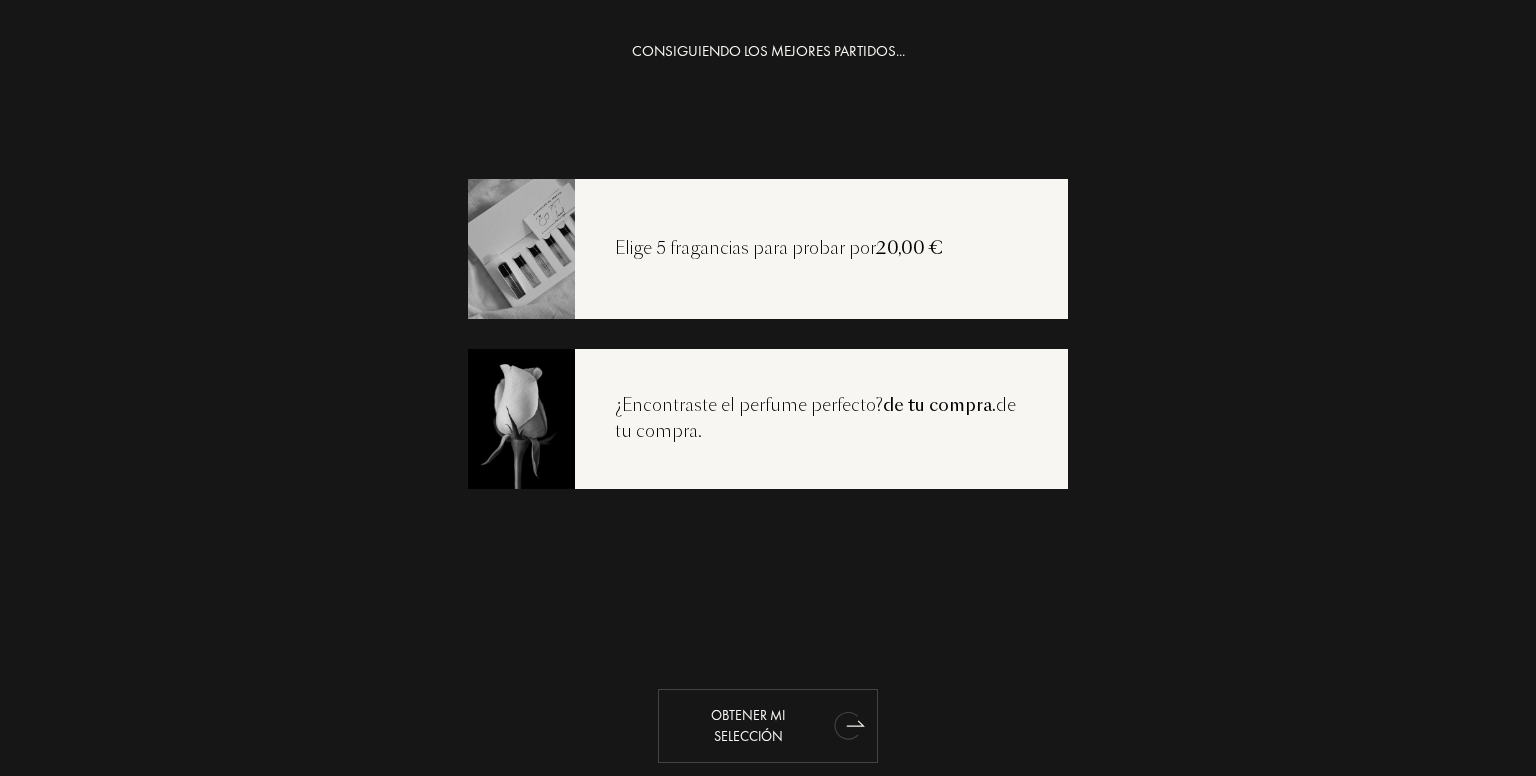 click on "Obtener mi selección" at bounding box center [768, 726] 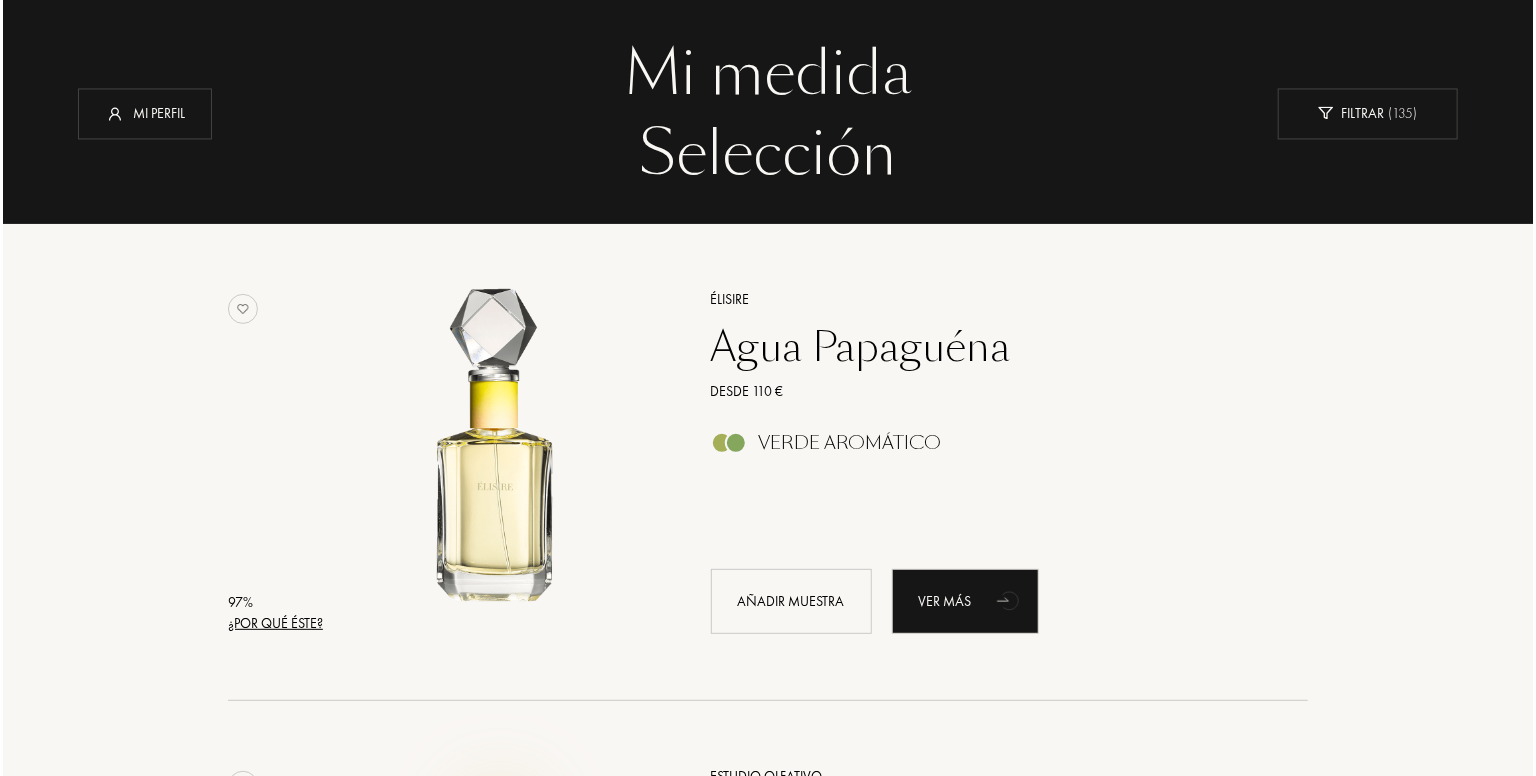 scroll, scrollTop: 0, scrollLeft: 0, axis: both 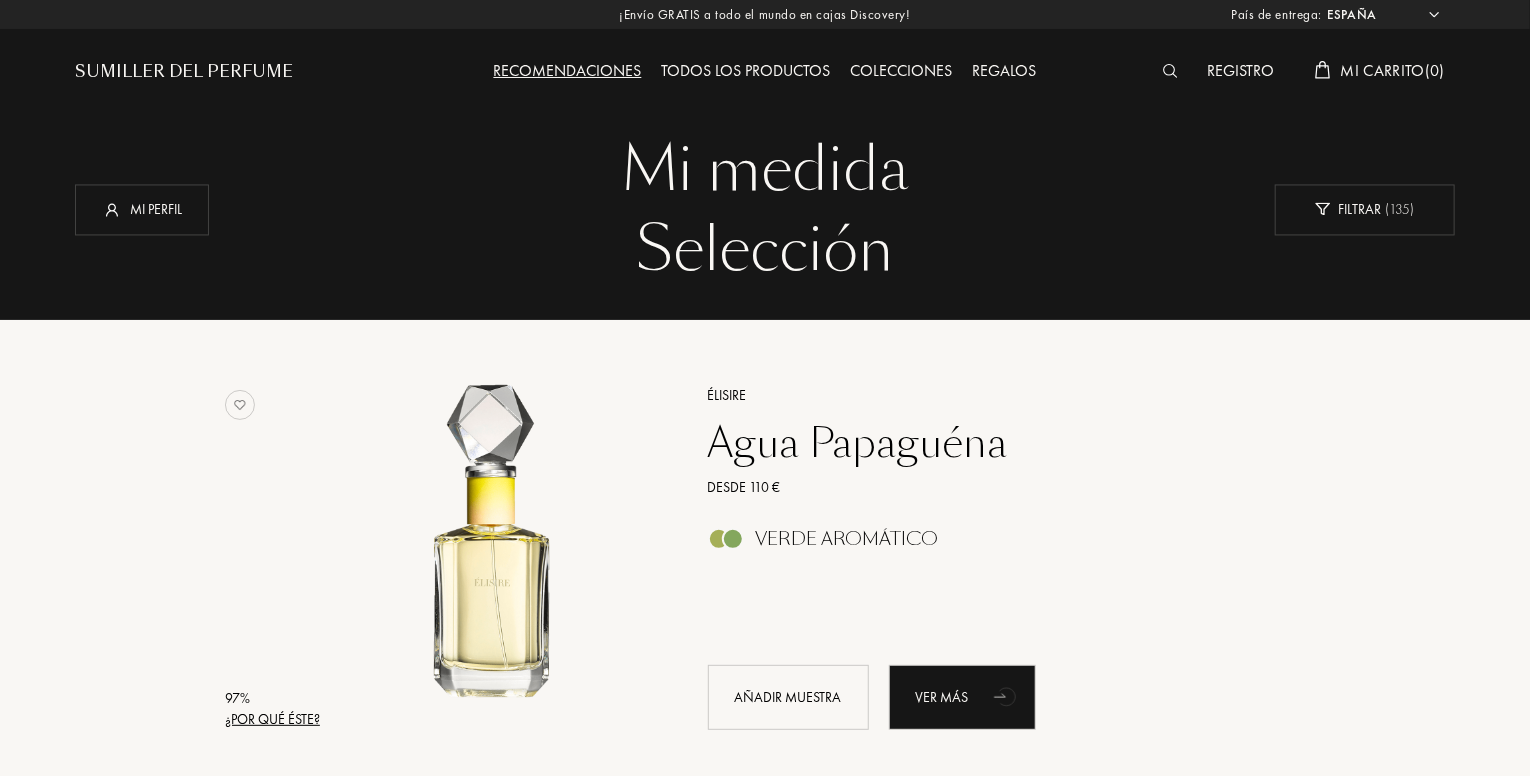 click at bounding box center [1170, 71] 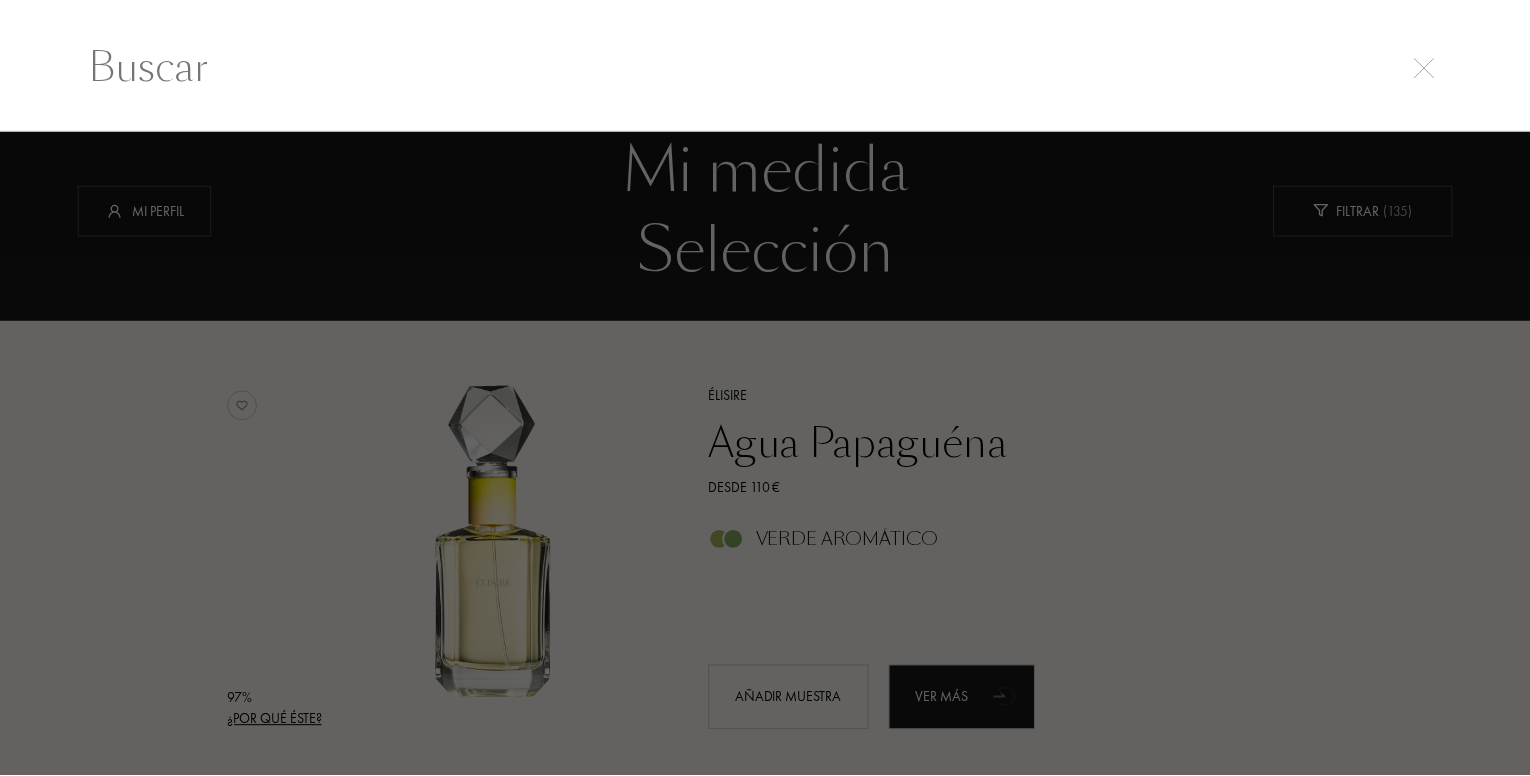 scroll, scrollTop: 0, scrollLeft: 0, axis: both 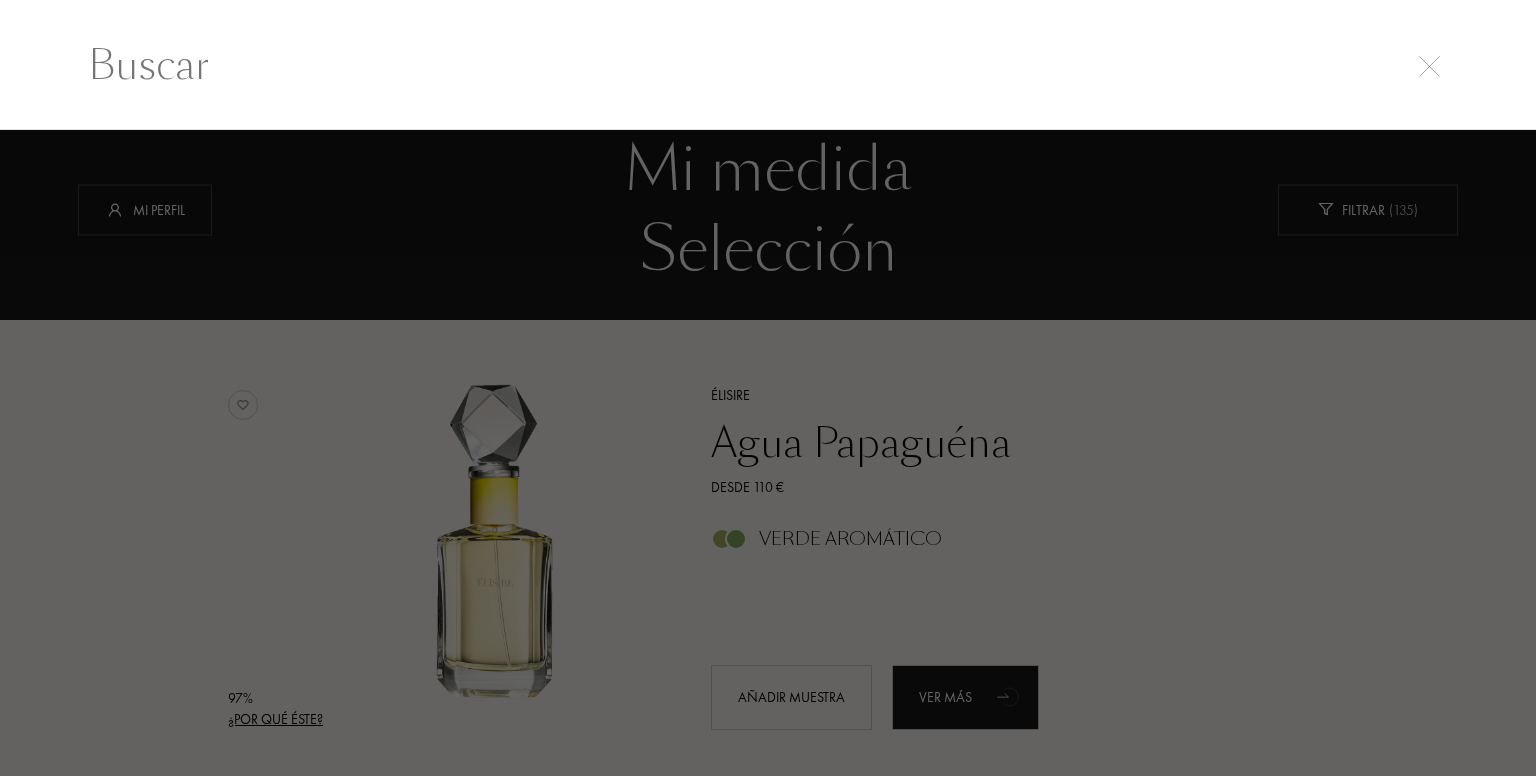 click at bounding box center [768, 453] 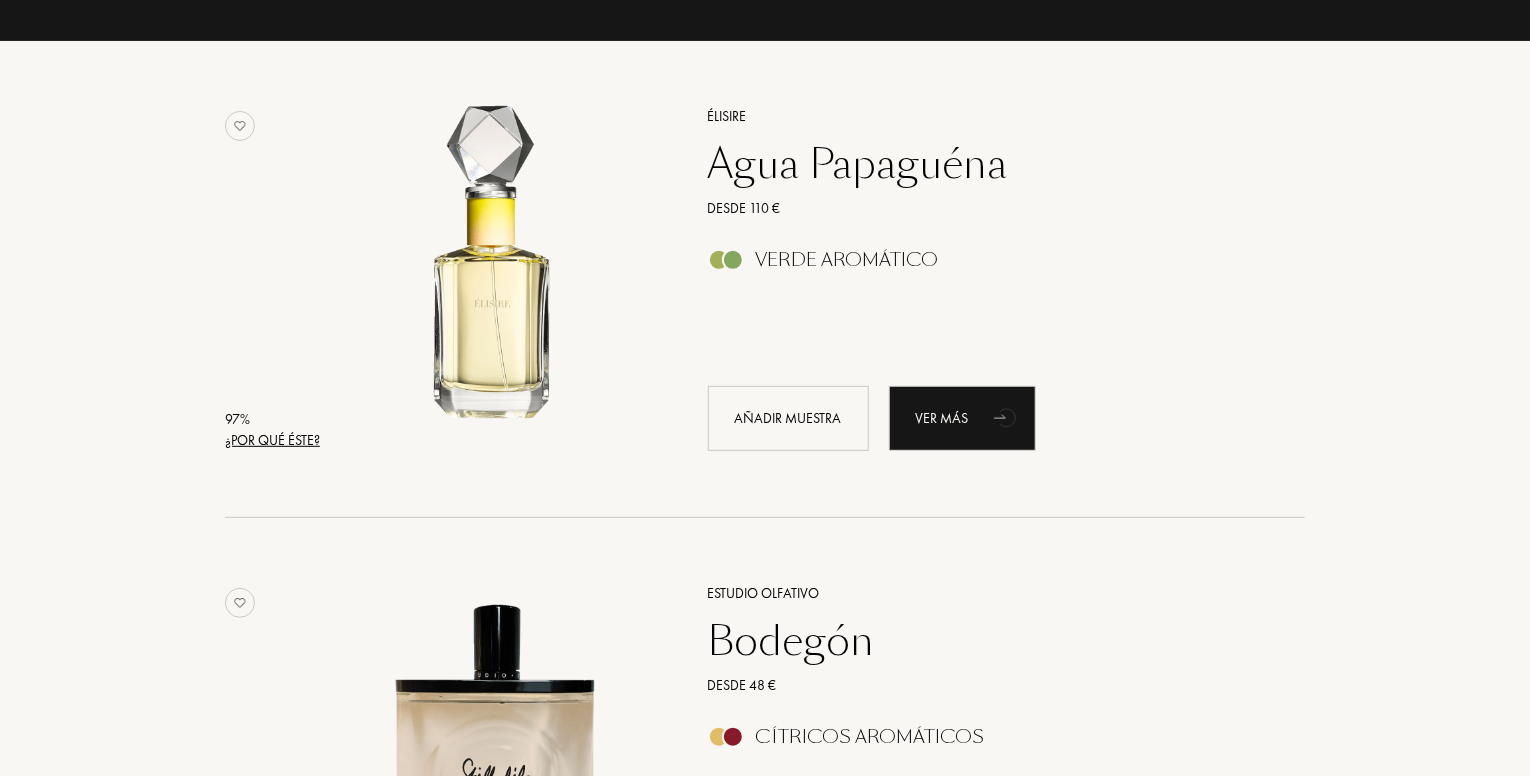 scroll, scrollTop: 0, scrollLeft: 0, axis: both 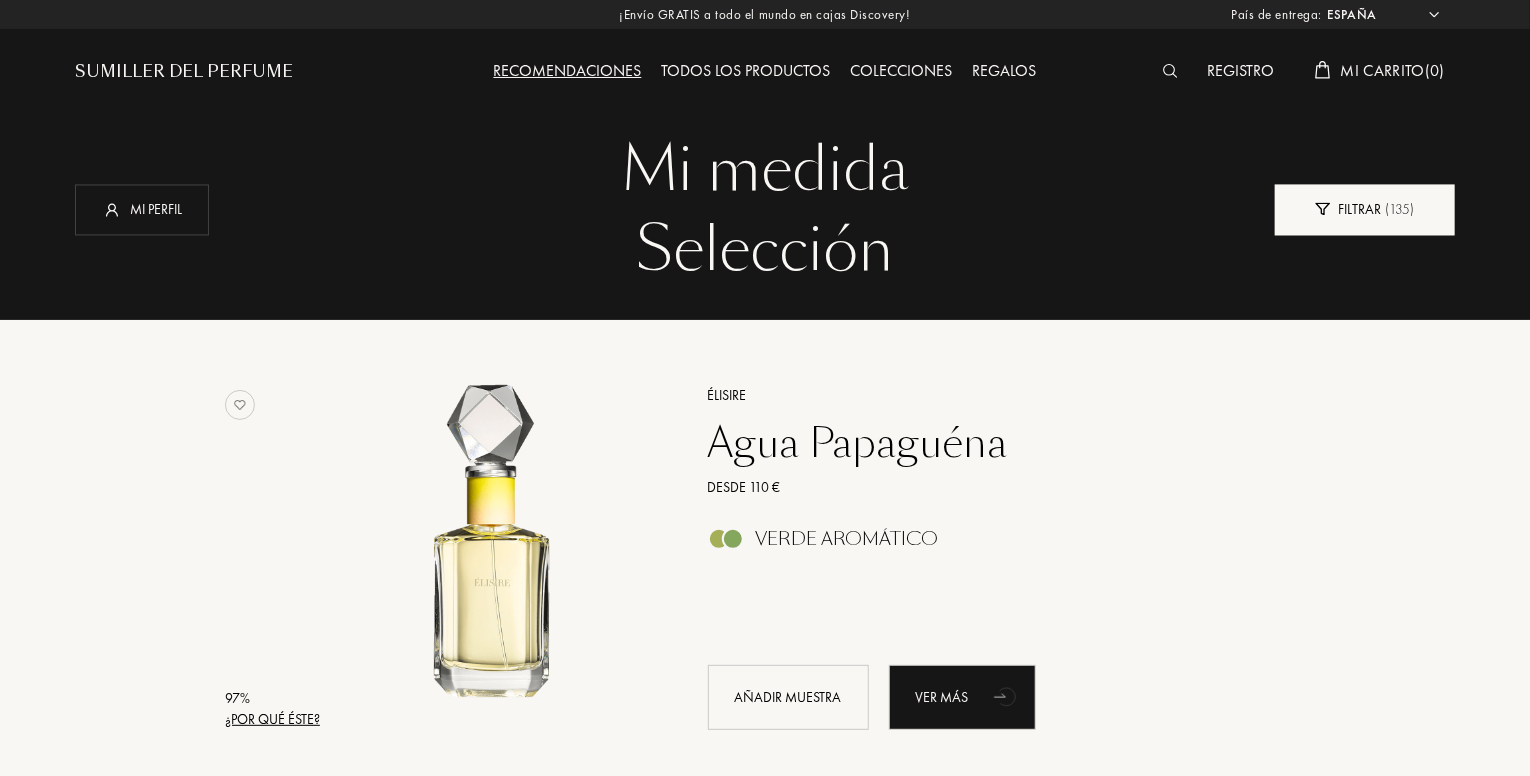 click on "Filtrar" at bounding box center [1360, 209] 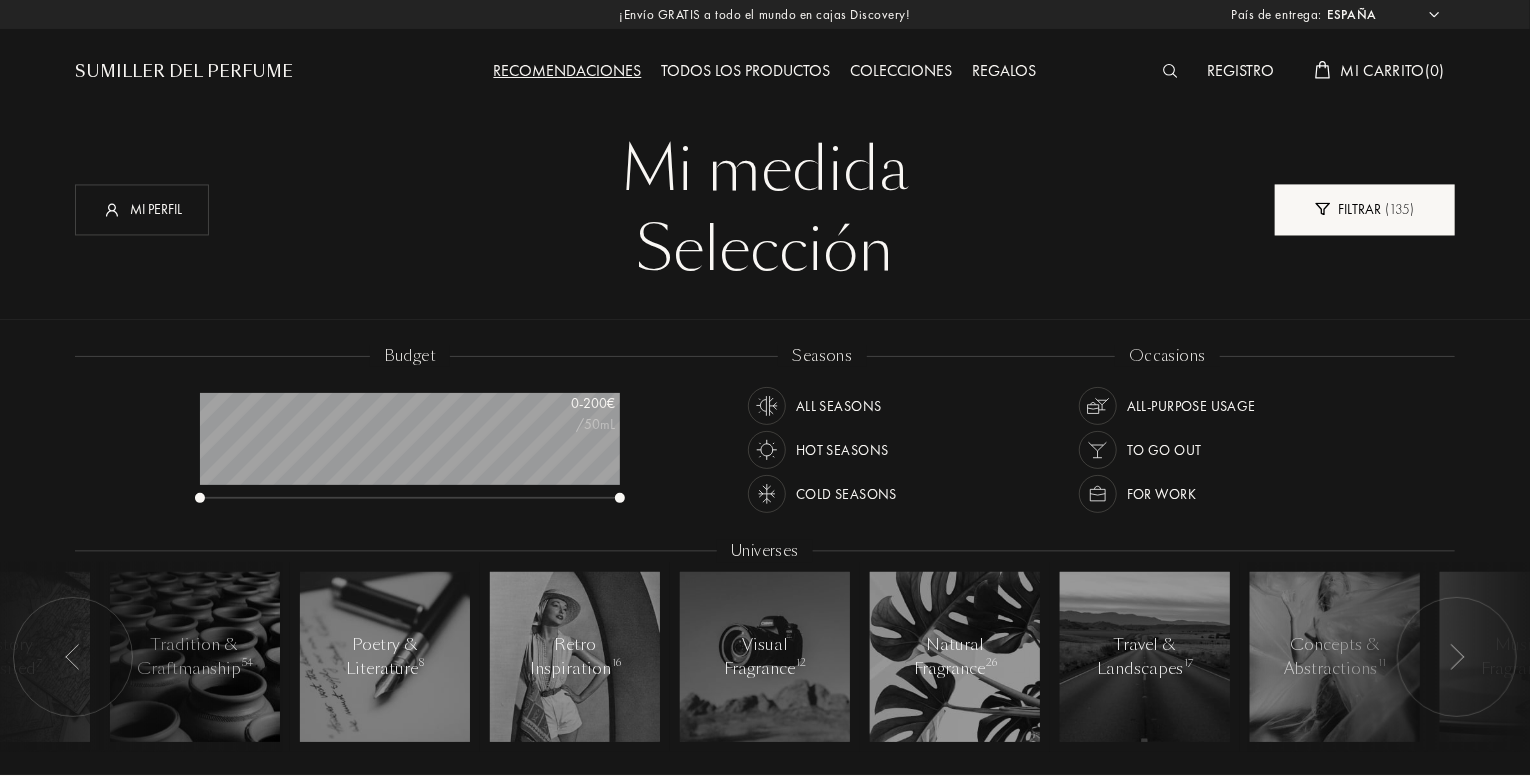scroll, scrollTop: 999900, scrollLeft: 999580, axis: both 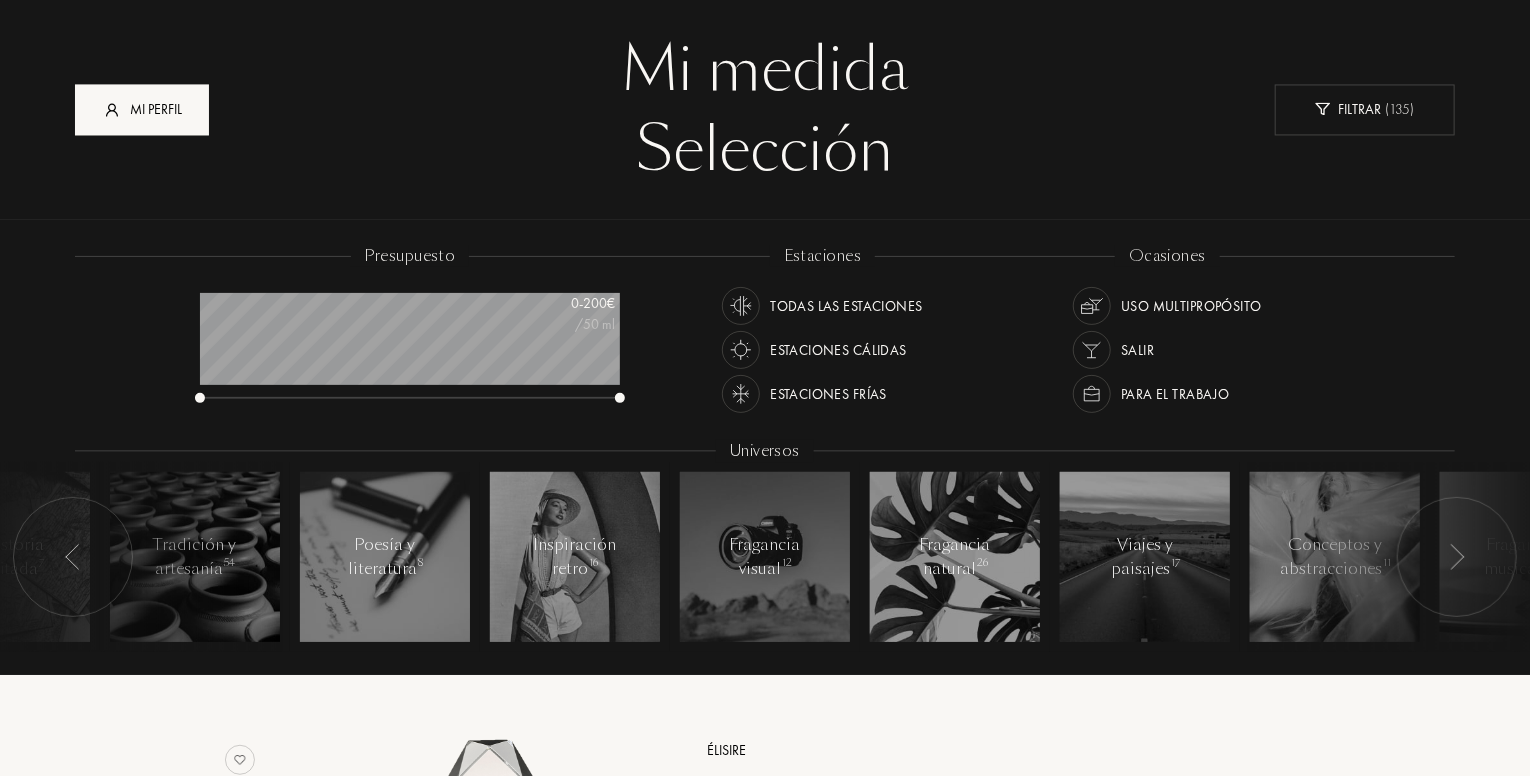 click on "Mi perfil" at bounding box center (156, 109) 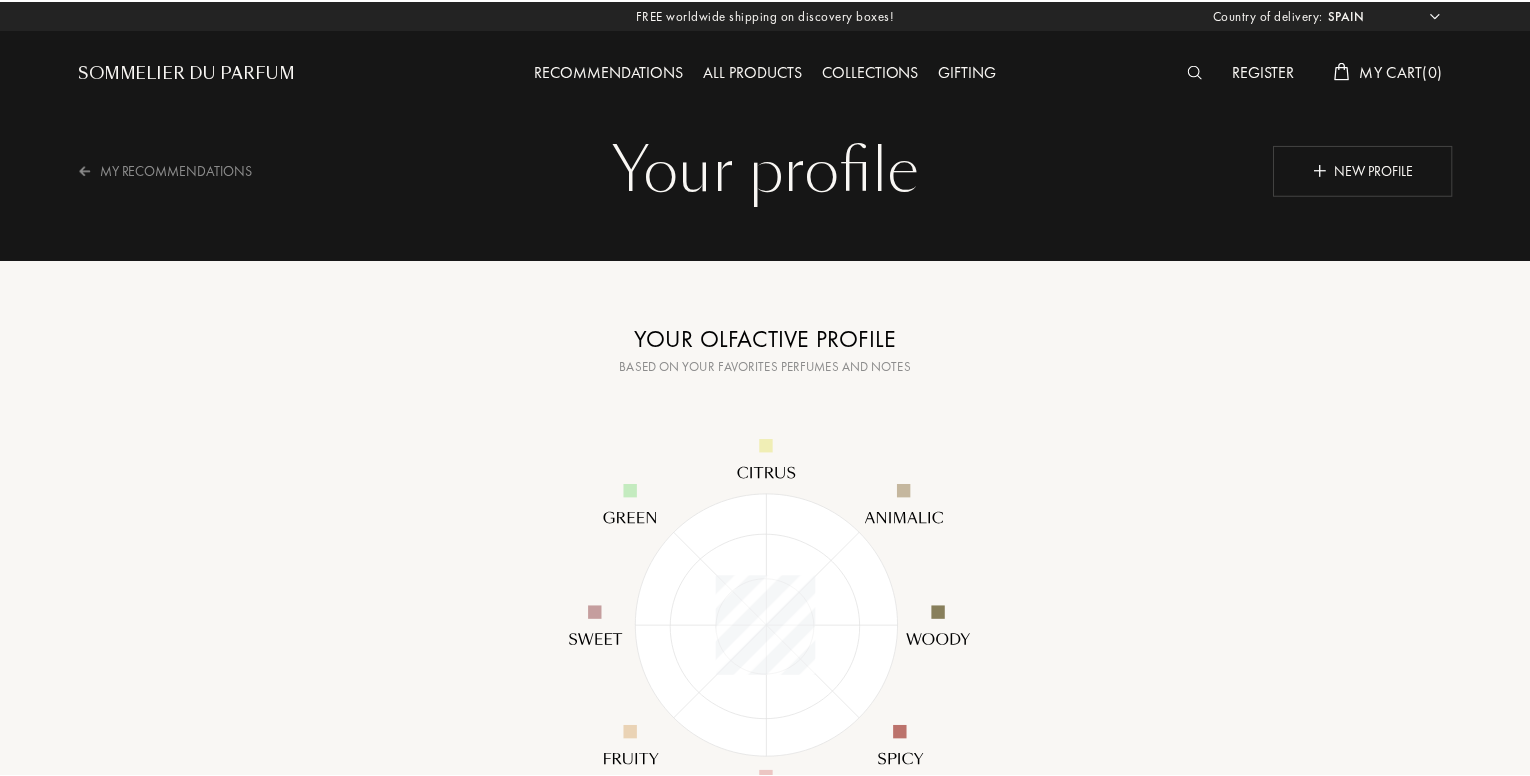 scroll, scrollTop: 0, scrollLeft: 0, axis: both 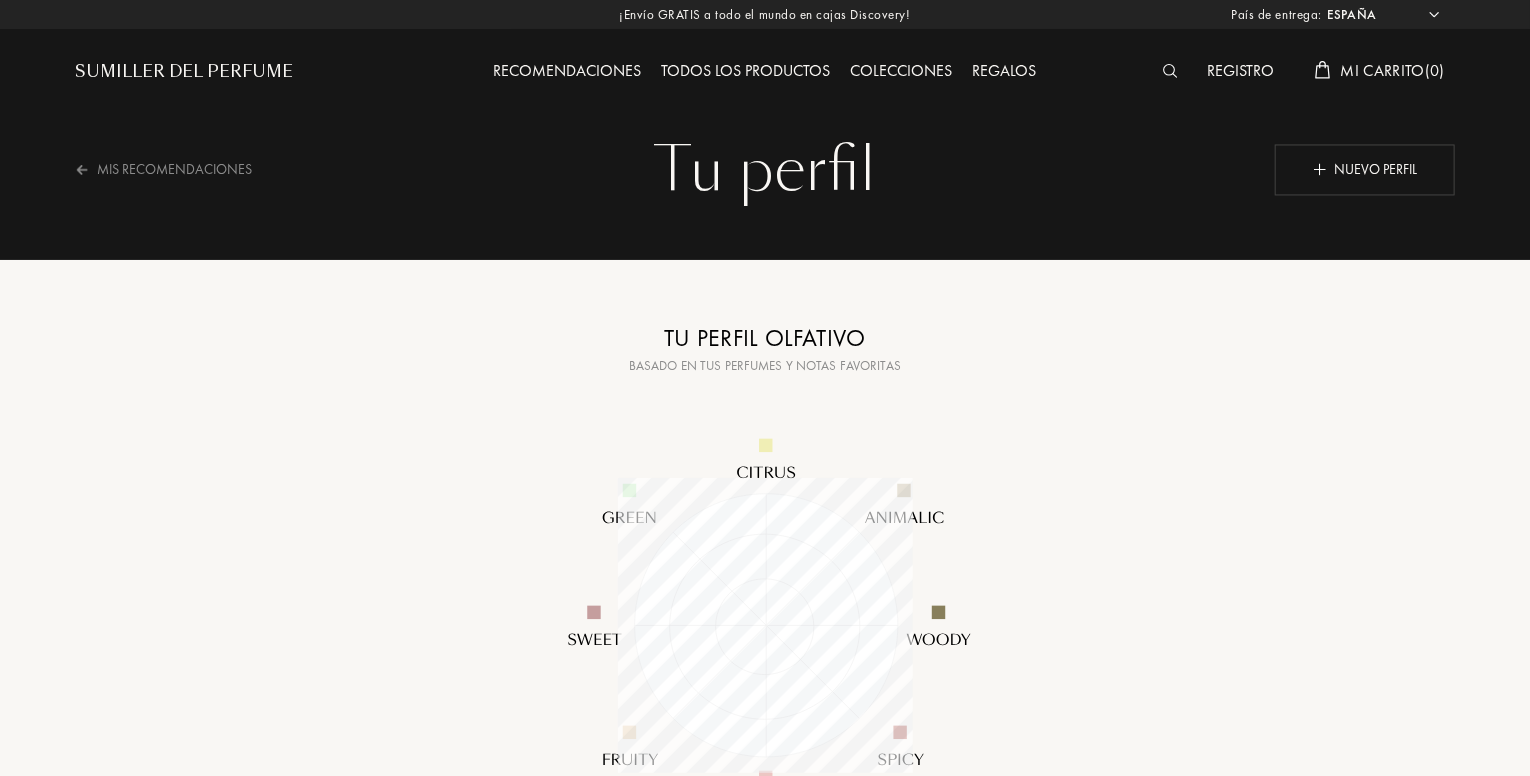 click on "Sumiller del perfume" at bounding box center [184, 71] 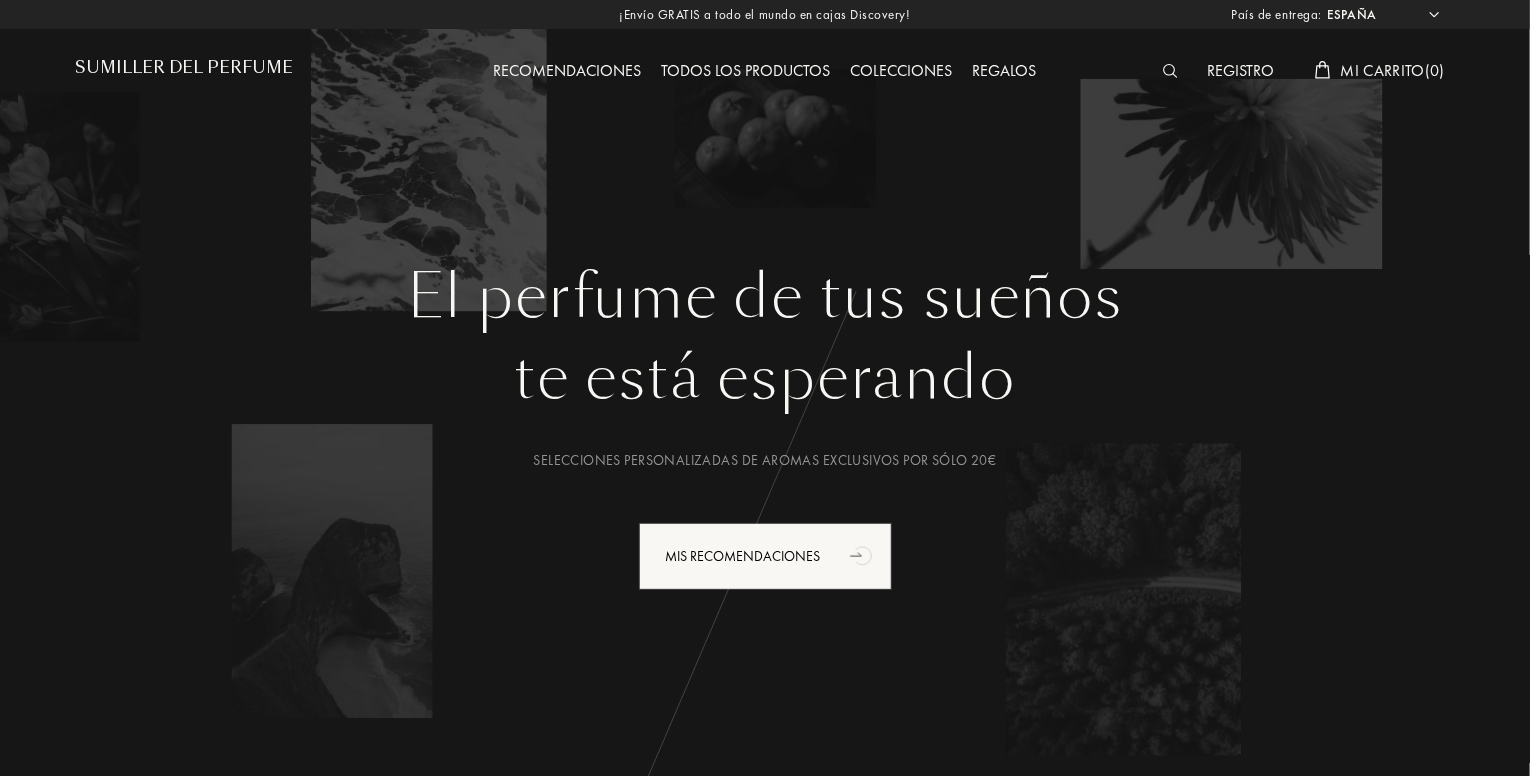 scroll, scrollTop: 0, scrollLeft: 0, axis: both 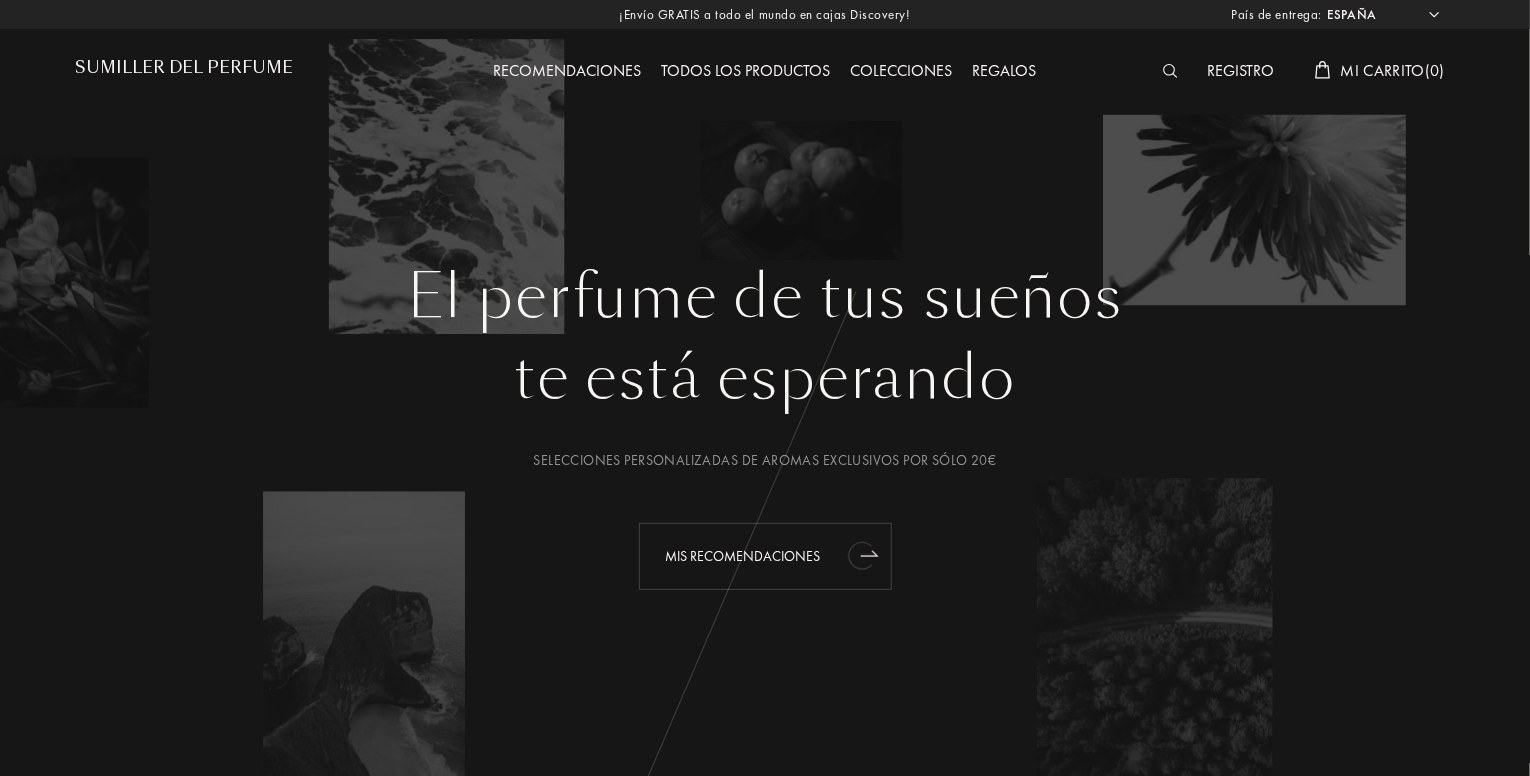 click on "Mis recomendaciones" at bounding box center (765, 556) 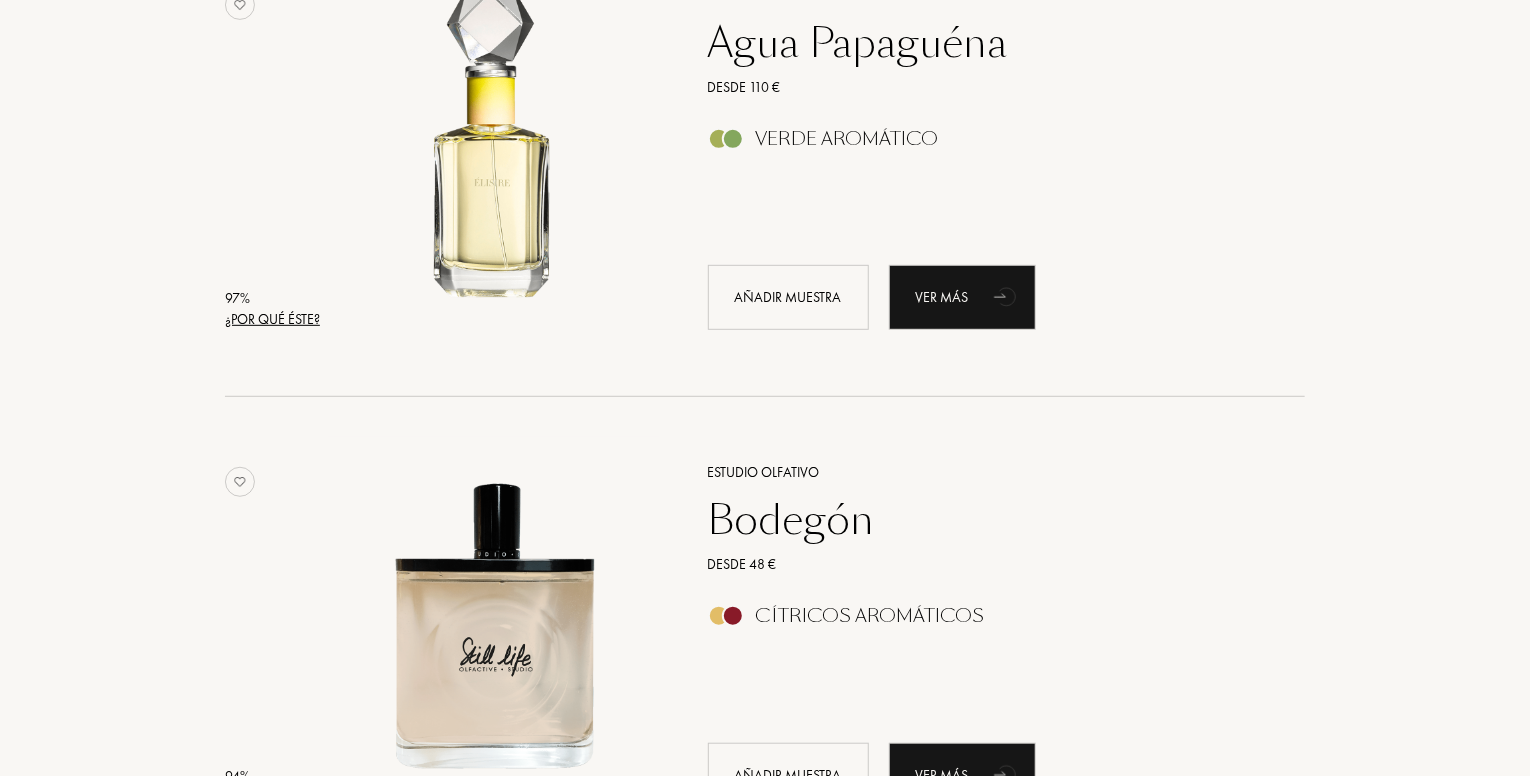 scroll, scrollTop: 0, scrollLeft: 0, axis: both 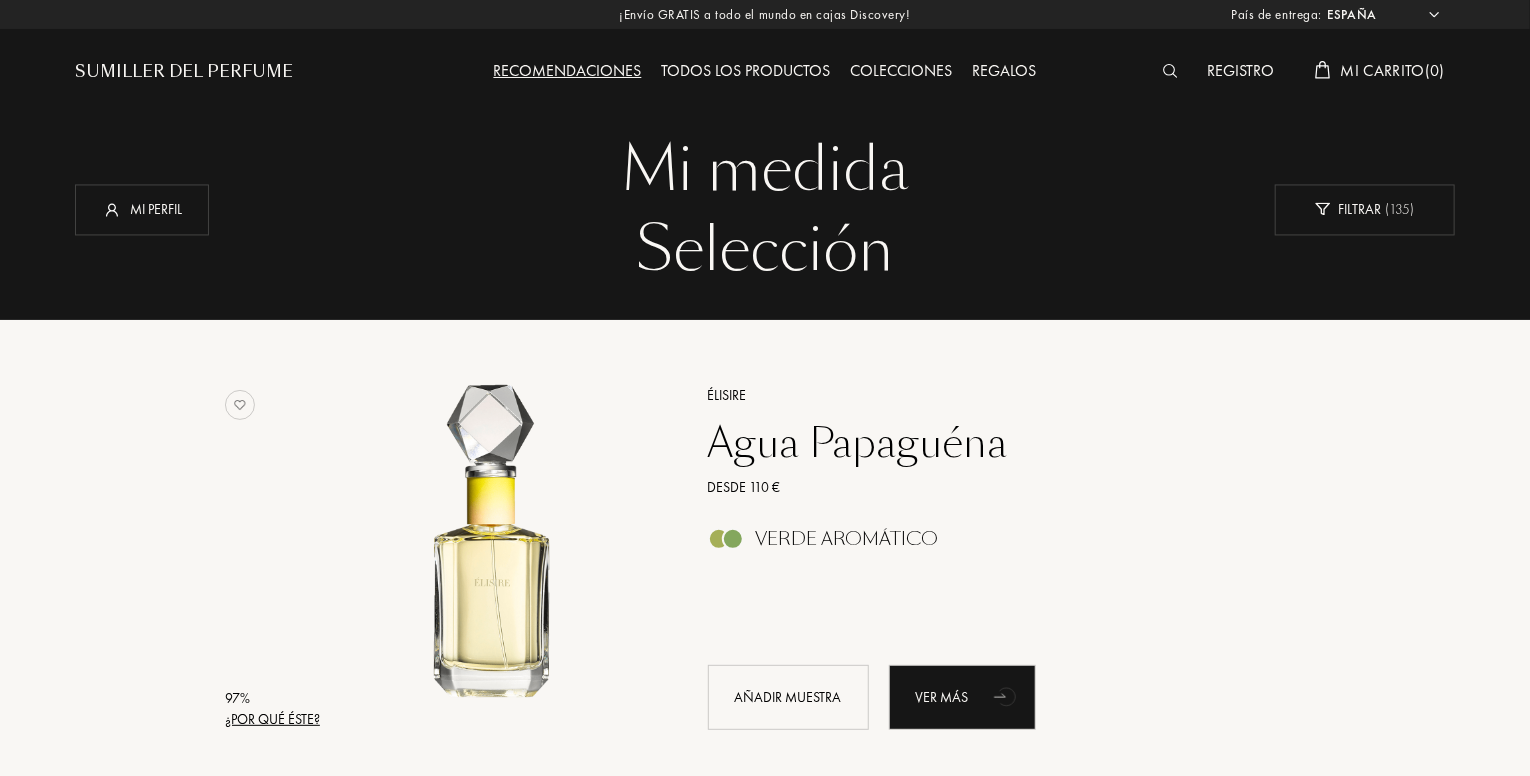 click at bounding box center [1175, 72] 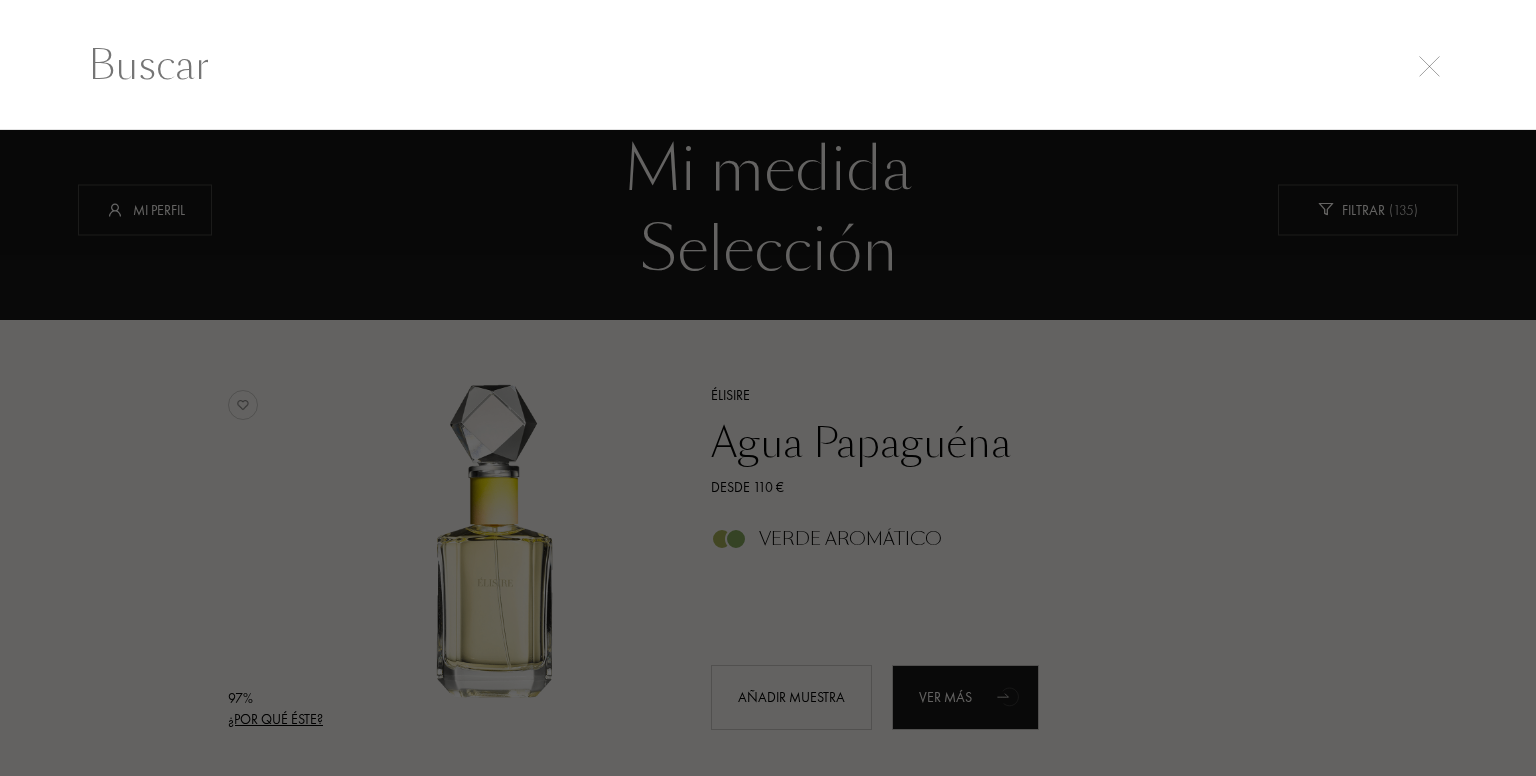 click at bounding box center (768, 65) 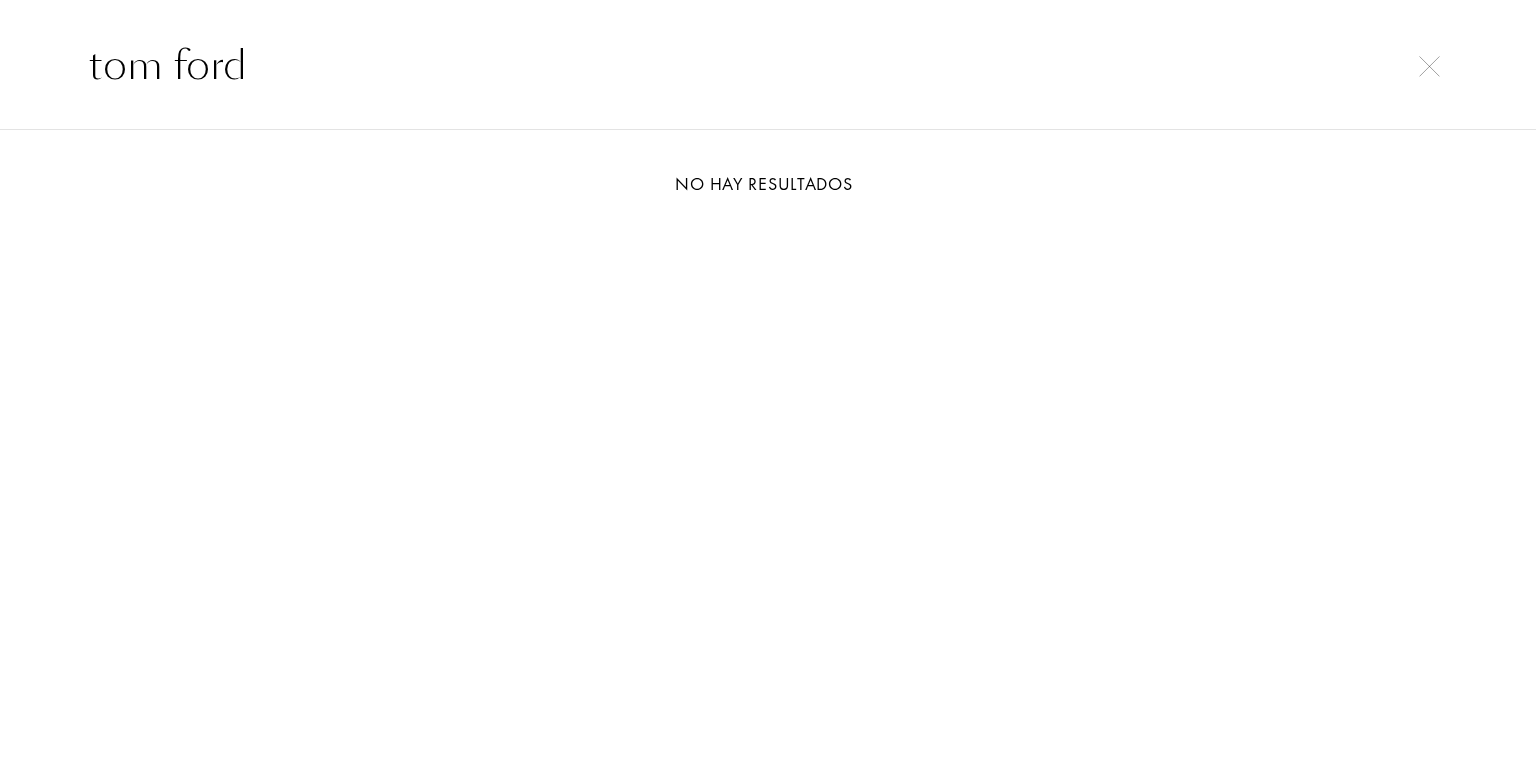 type on "tom ford" 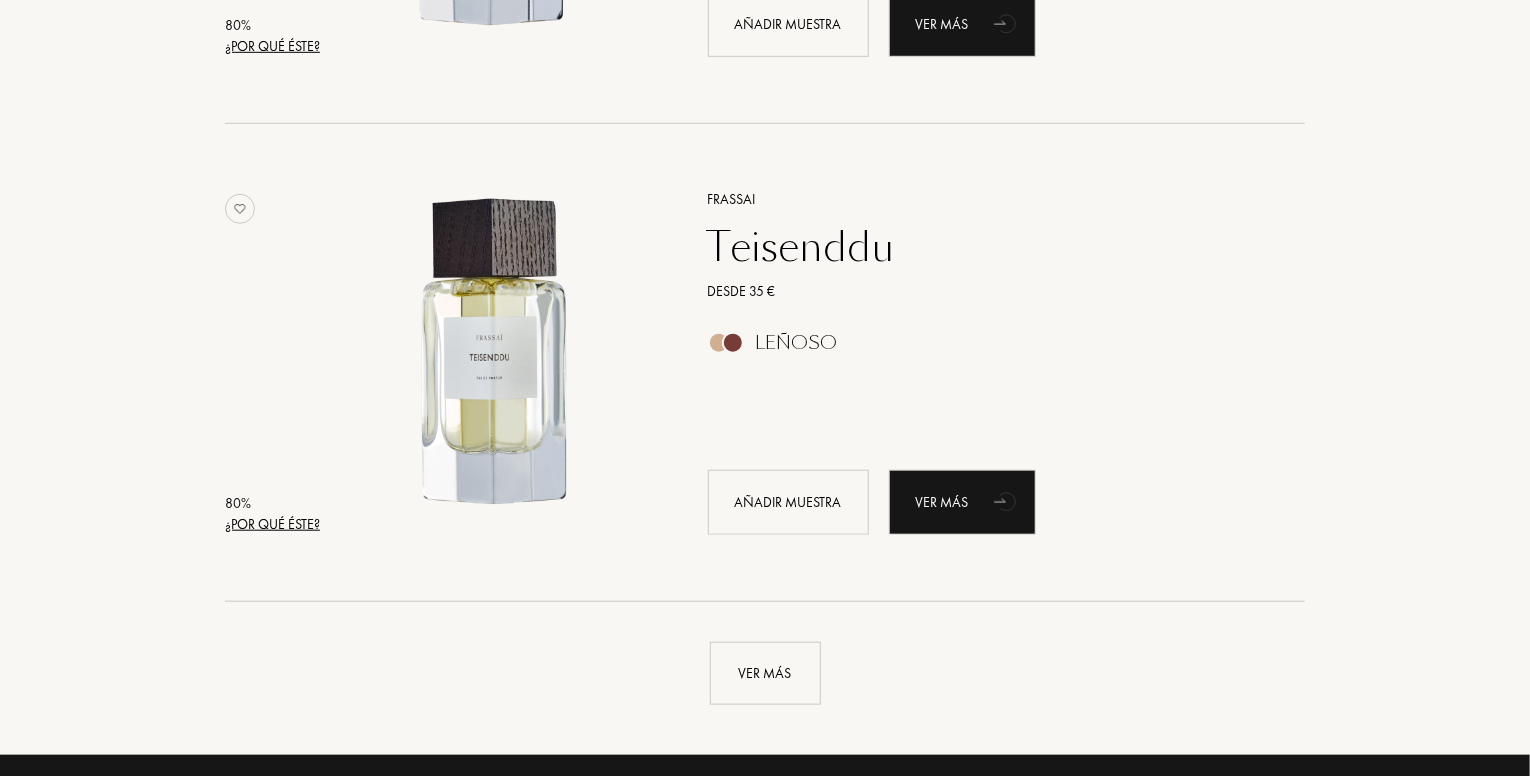 scroll, scrollTop: 4486, scrollLeft: 0, axis: vertical 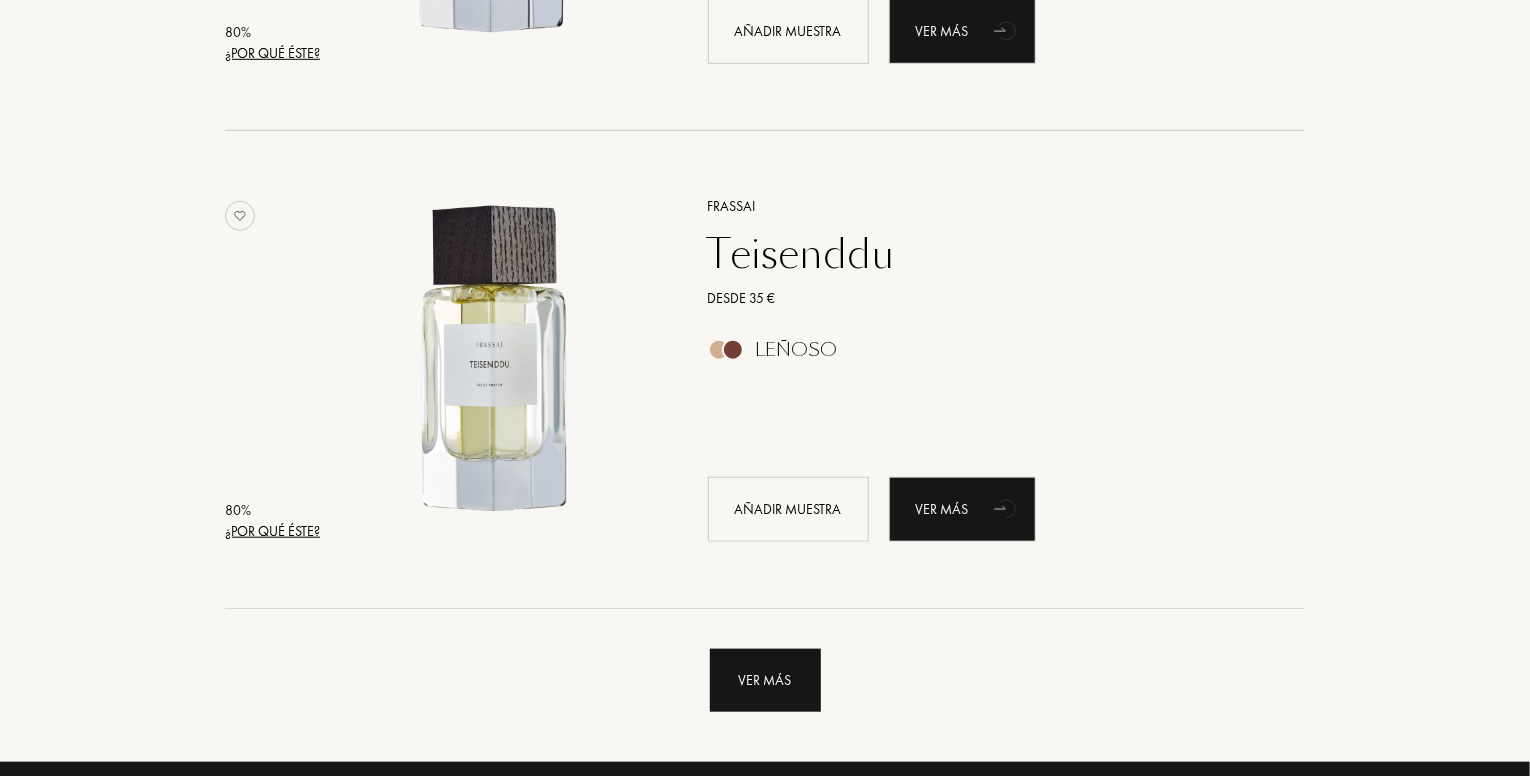 click on "Ver más" at bounding box center (765, 680) 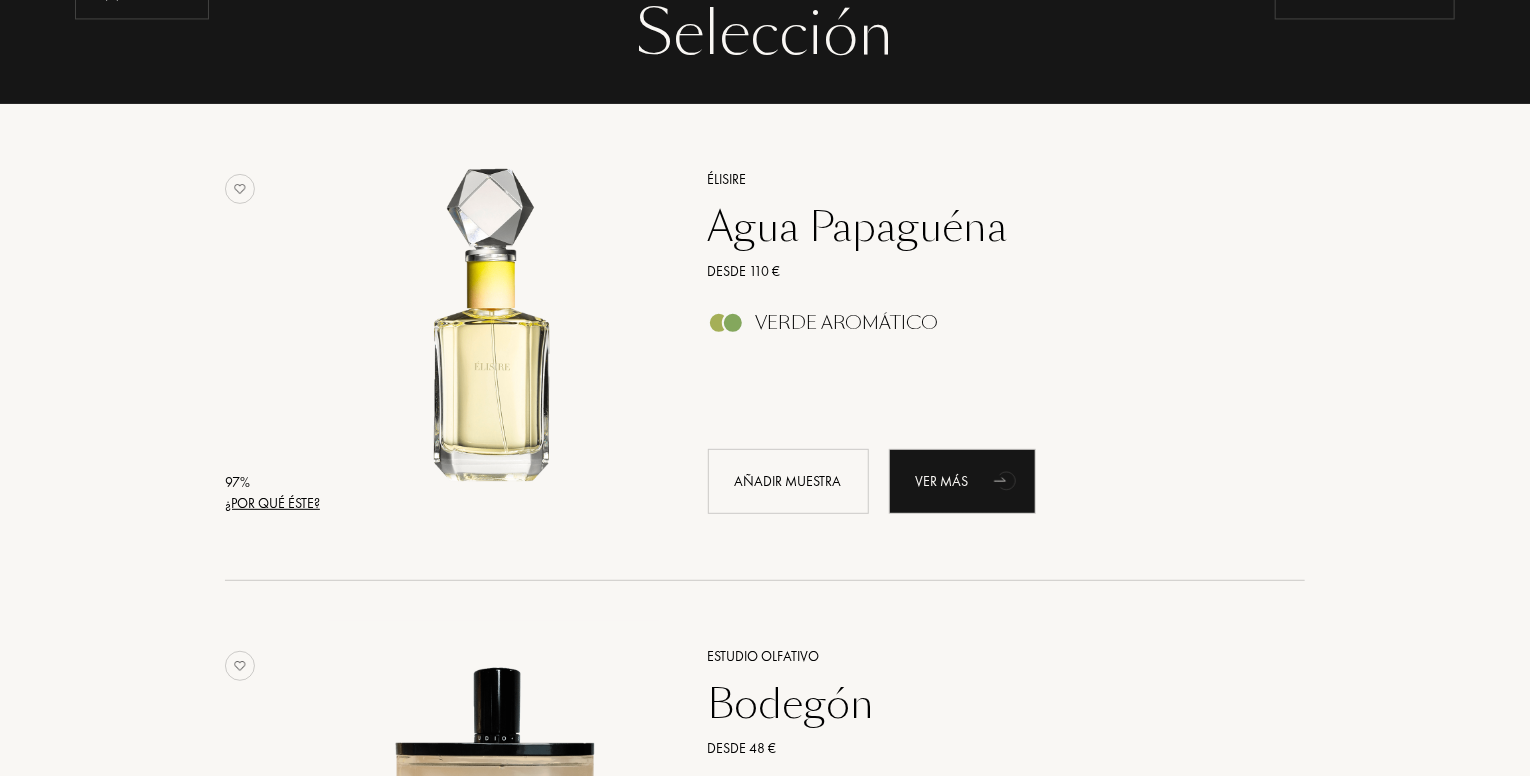 scroll, scrollTop: 0, scrollLeft: 0, axis: both 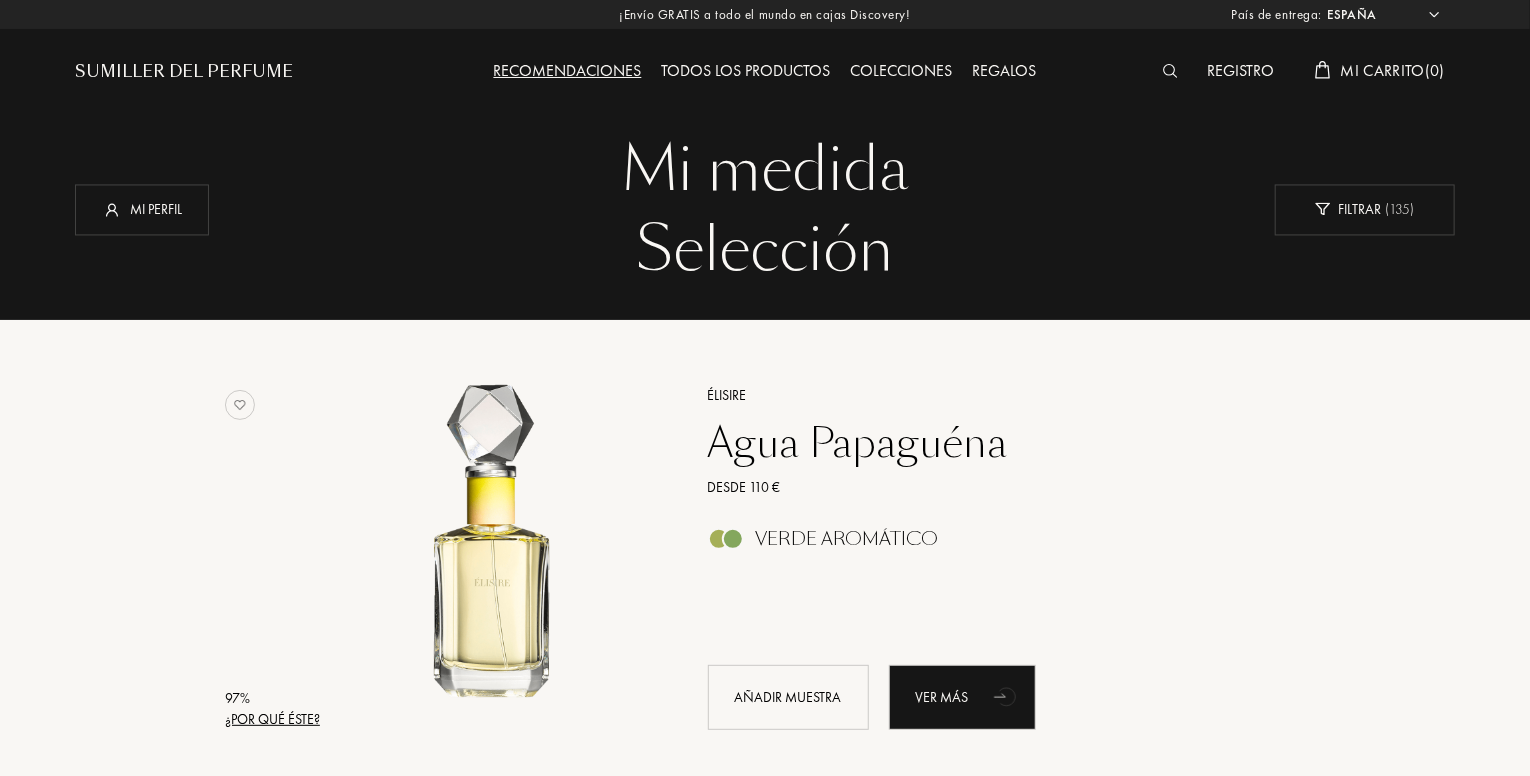 click on "Todos los productos" at bounding box center (746, 70) 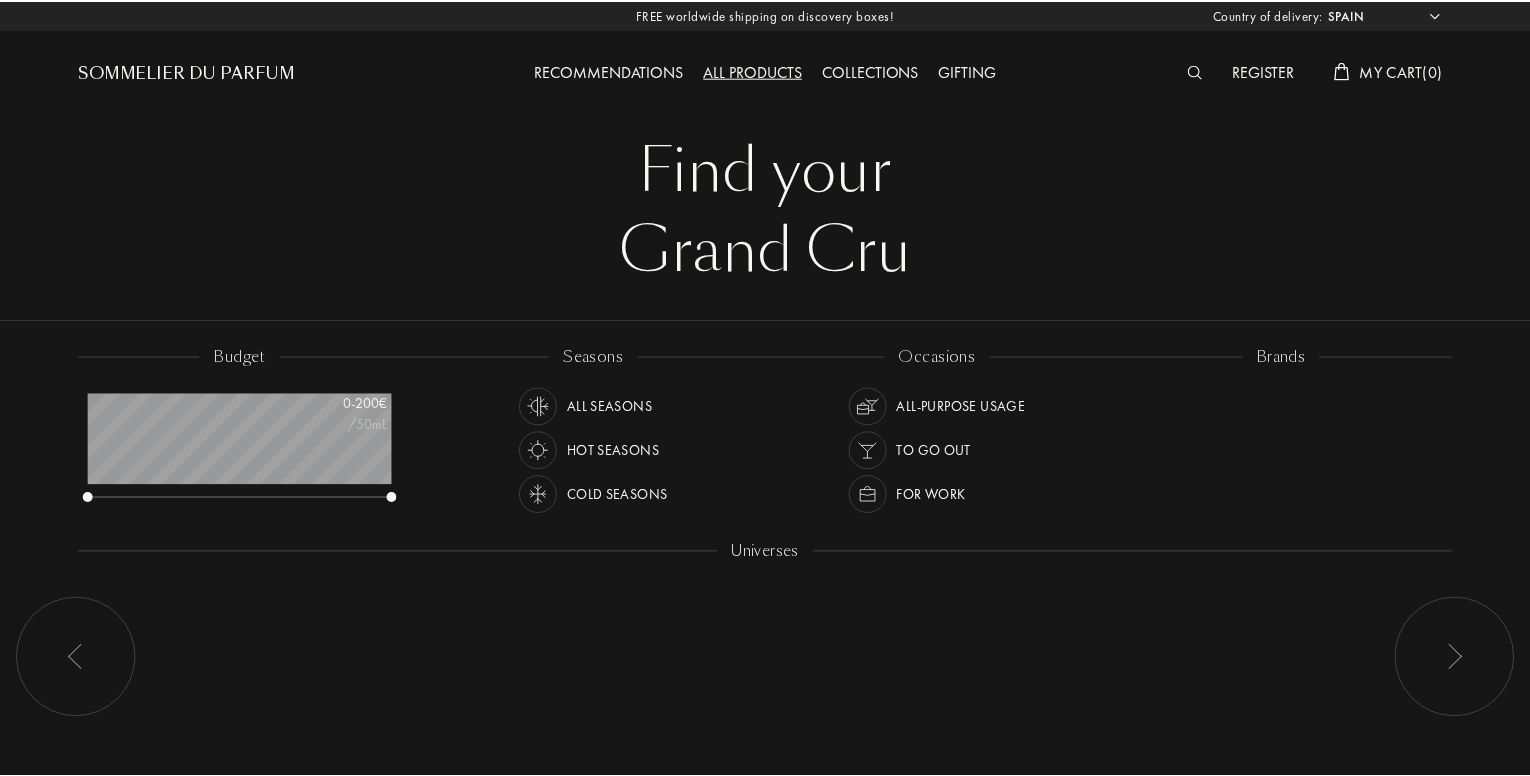 scroll, scrollTop: 0, scrollLeft: 0, axis: both 